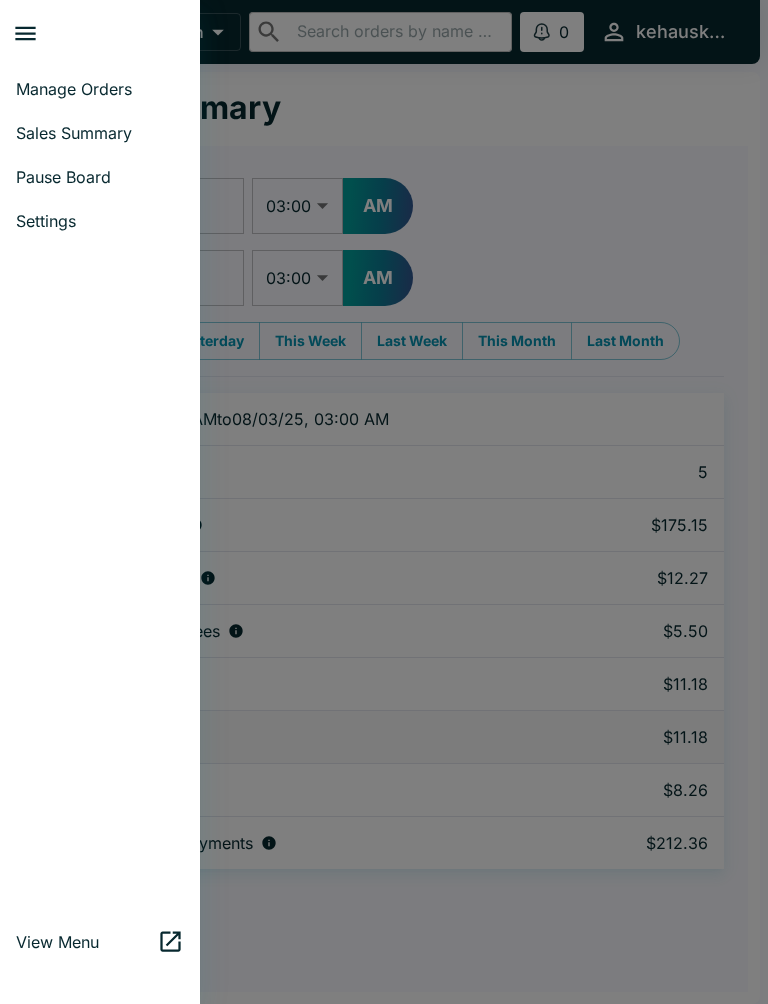 select on "03:00" 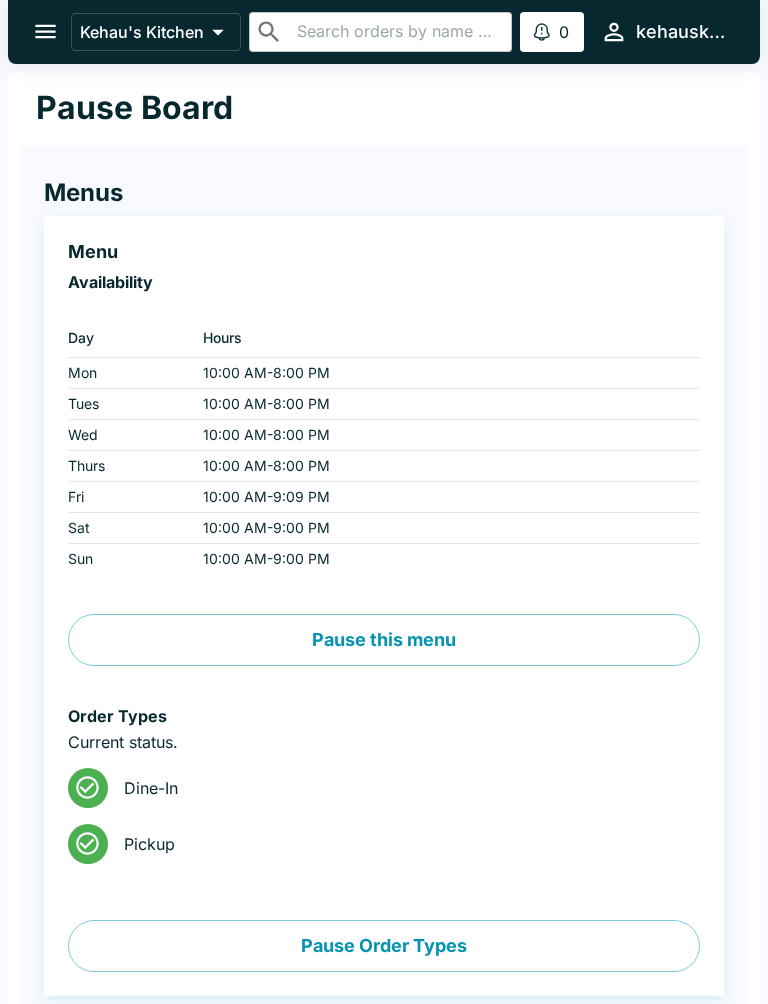 click at bounding box center (45, 31) 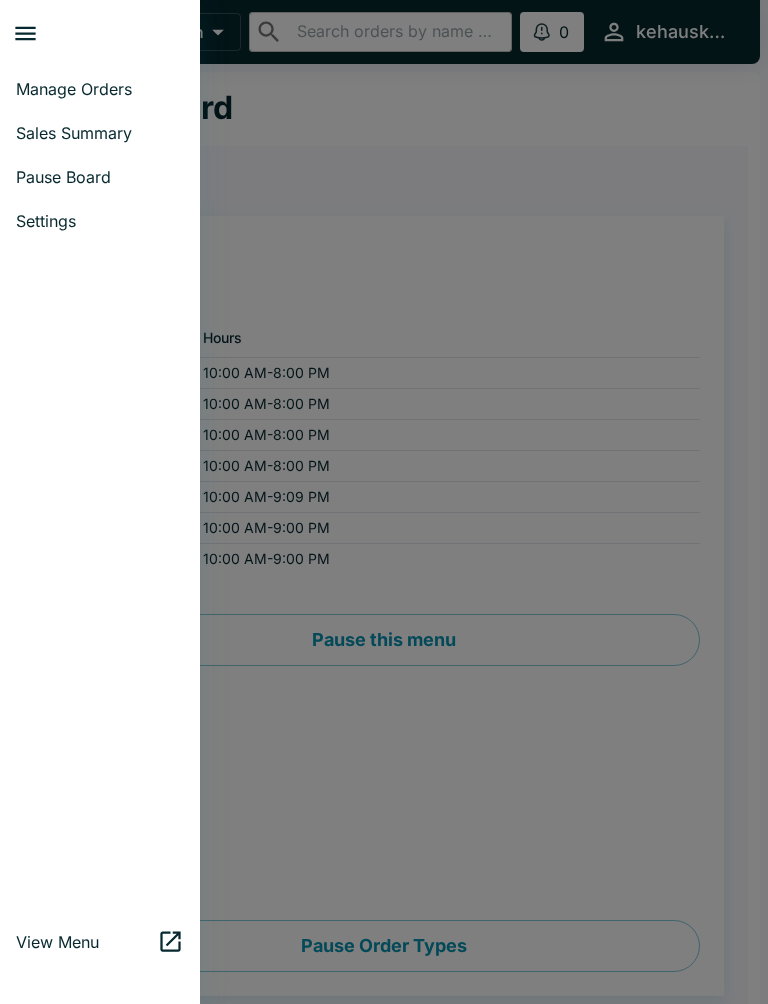 click on "Sales Summary" at bounding box center (100, 133) 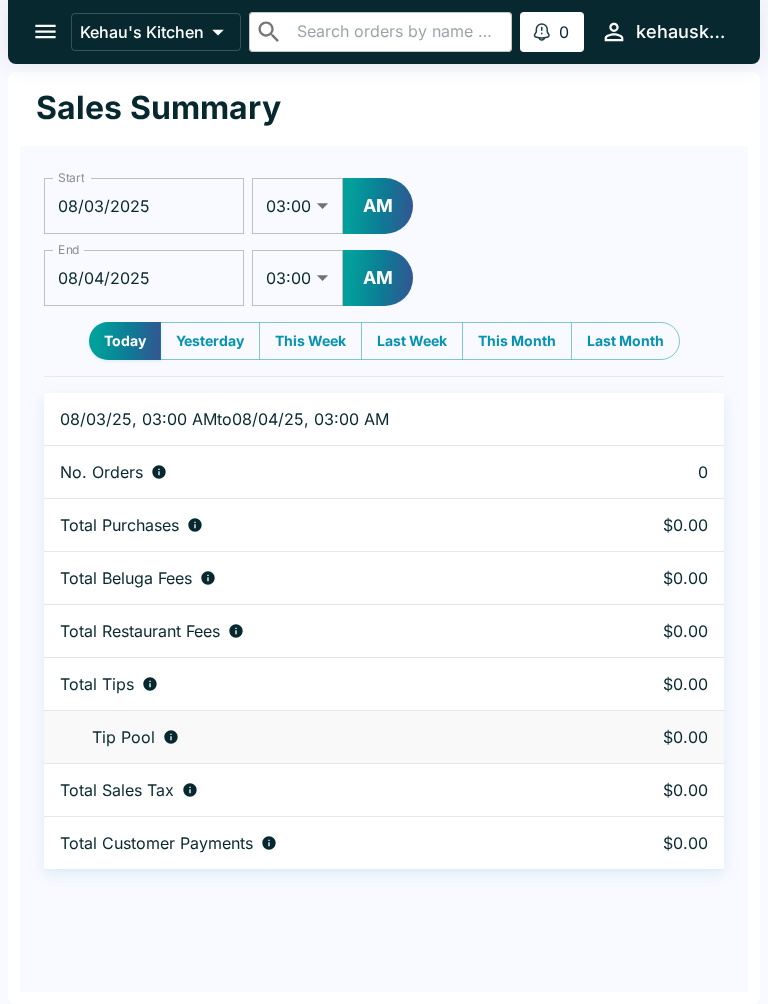 click on "08/03/2025" at bounding box center [144, 206] 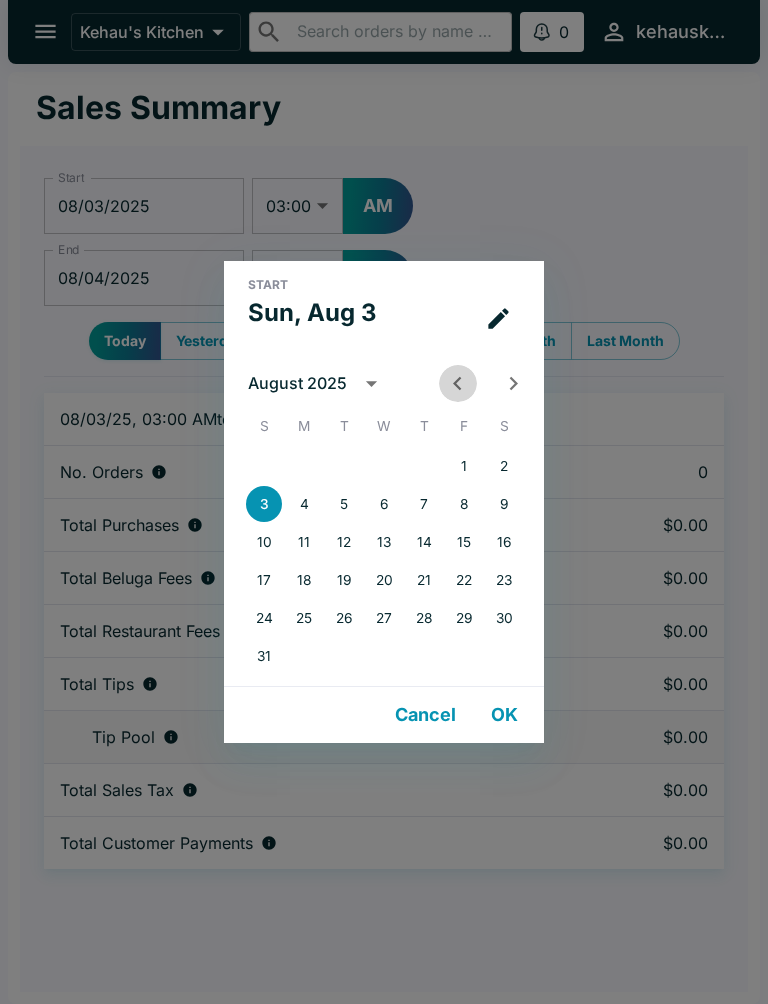 click 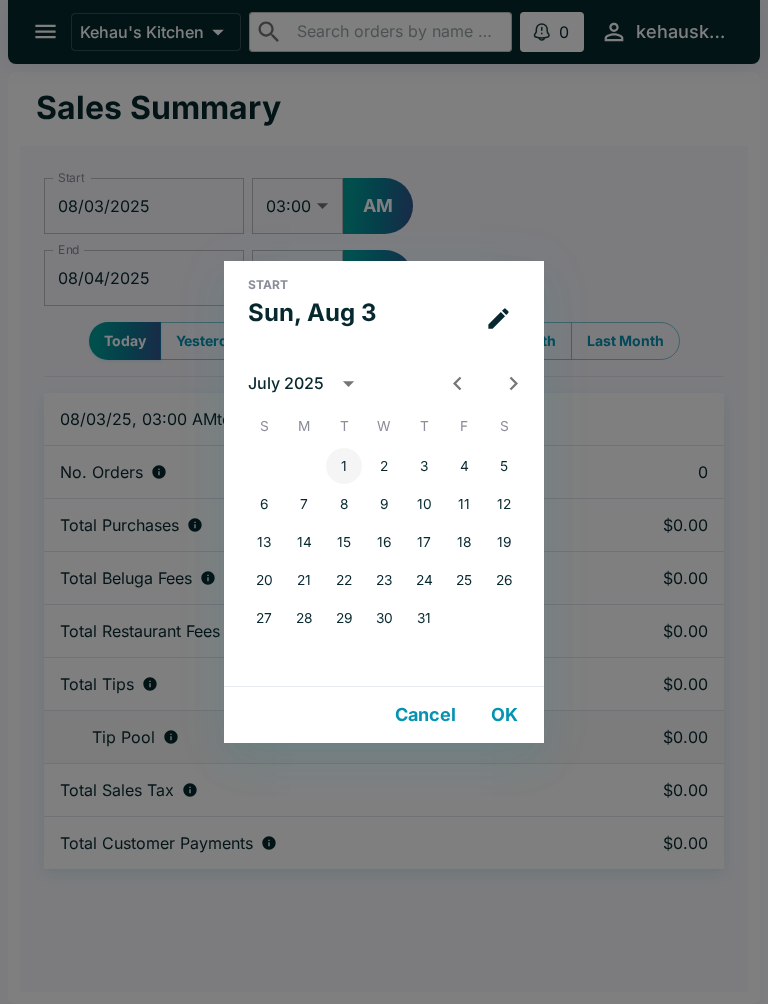 click on "1" at bounding box center [344, 466] 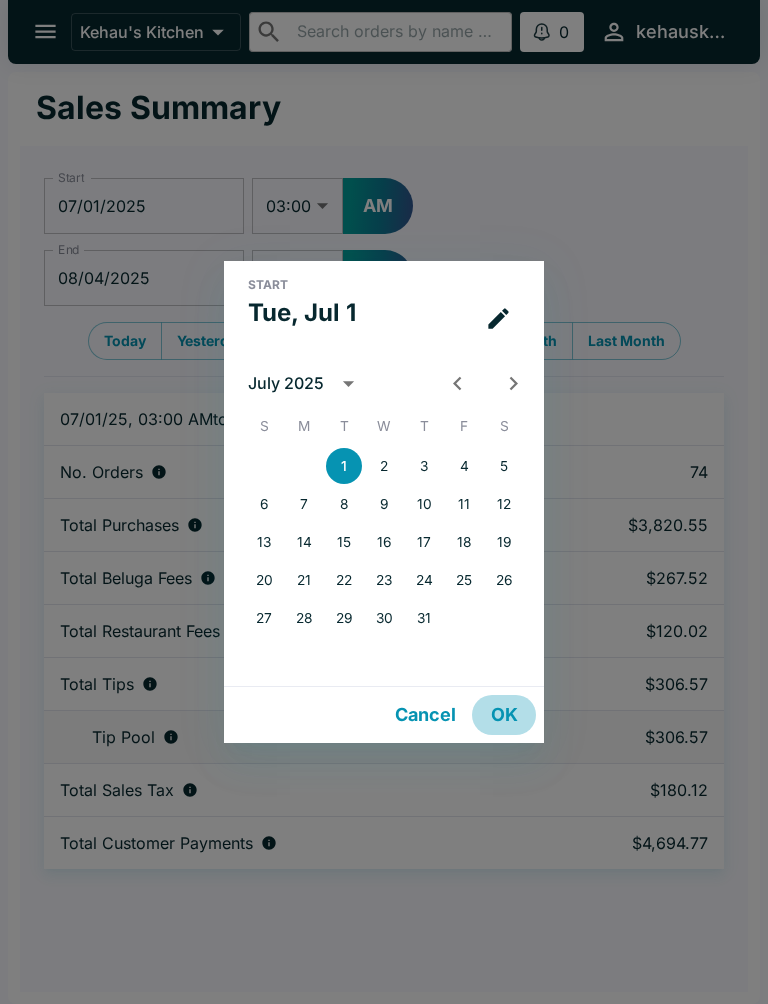 click on "OK" at bounding box center (504, 715) 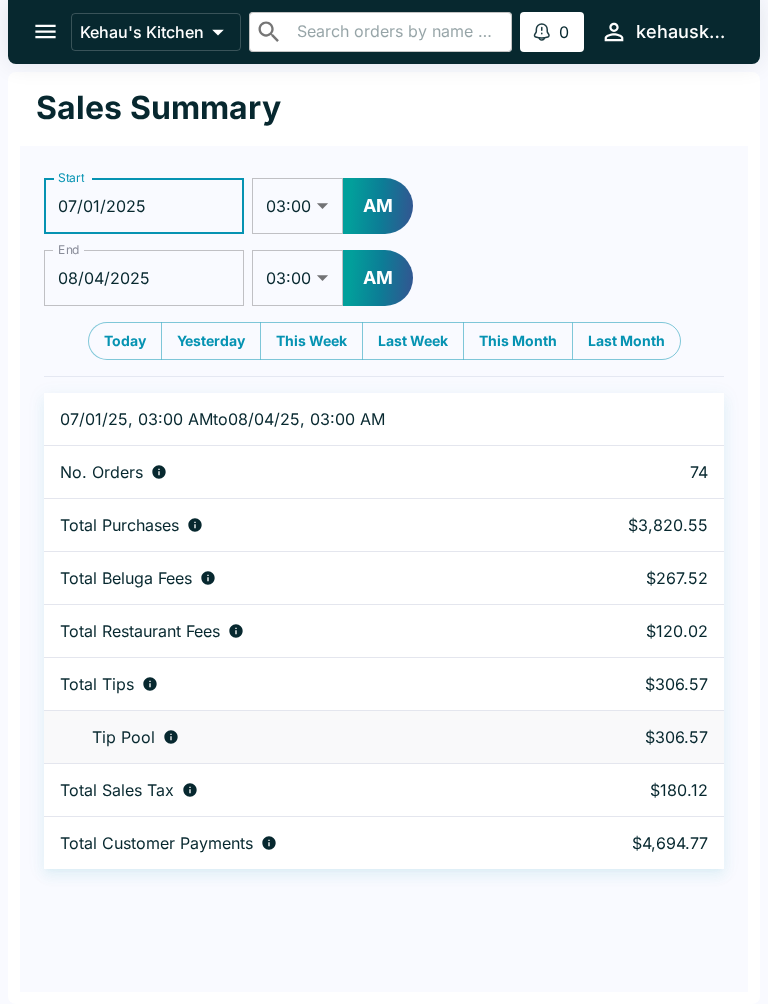 click on "08/04/2025" at bounding box center (144, 278) 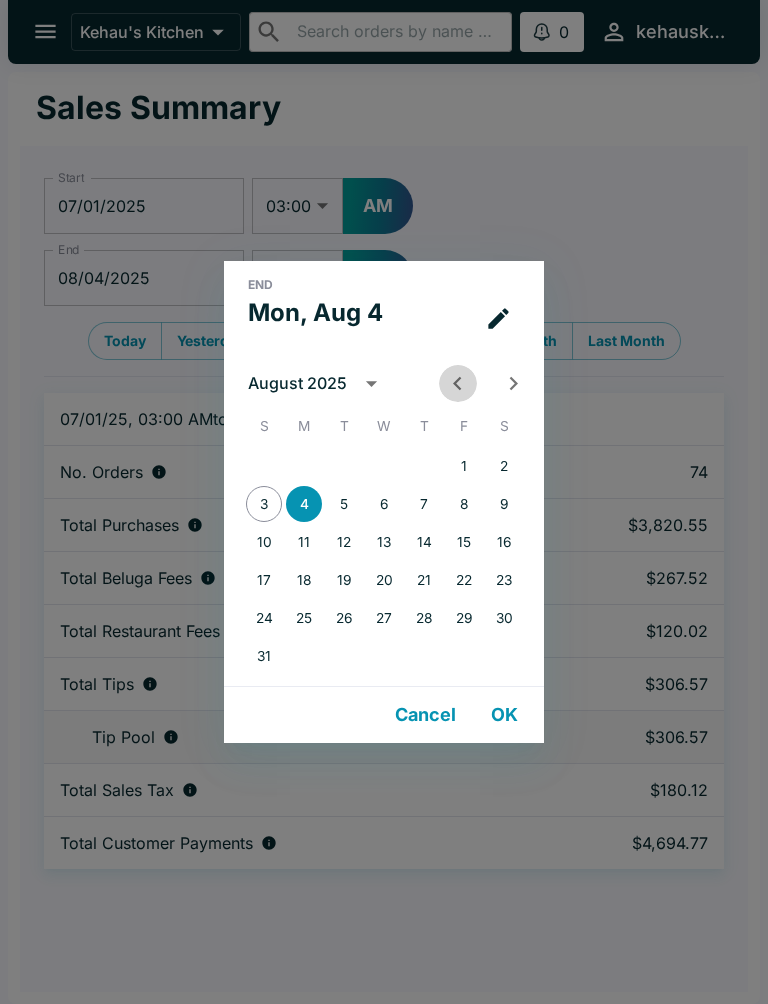 click 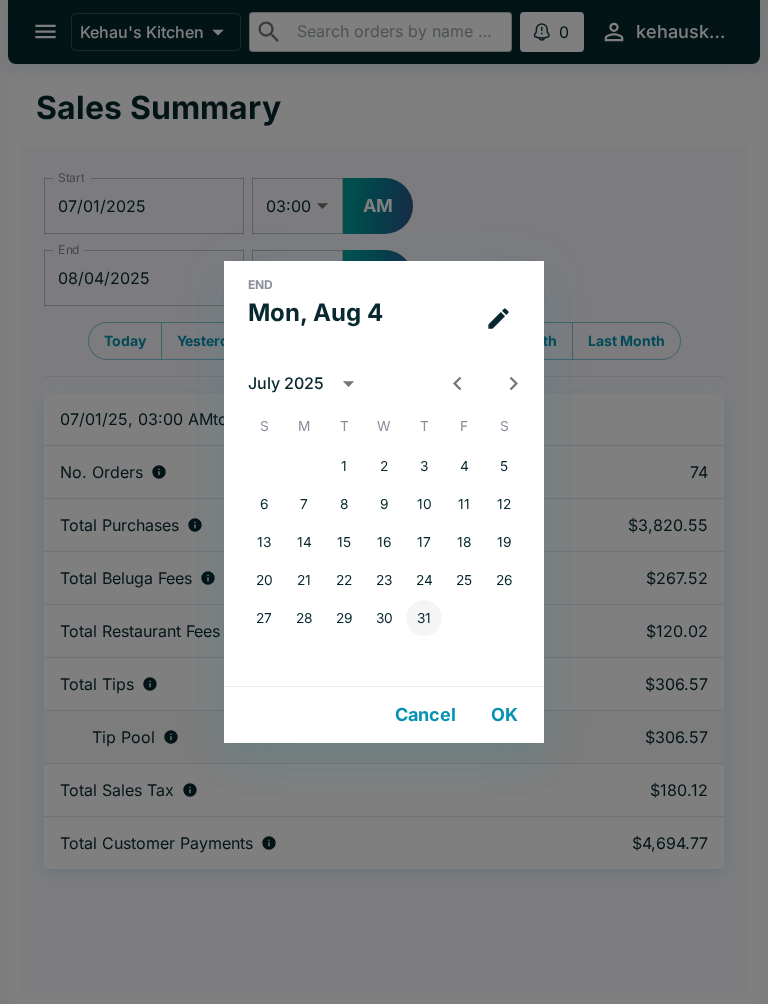 click on "31" at bounding box center [424, 618] 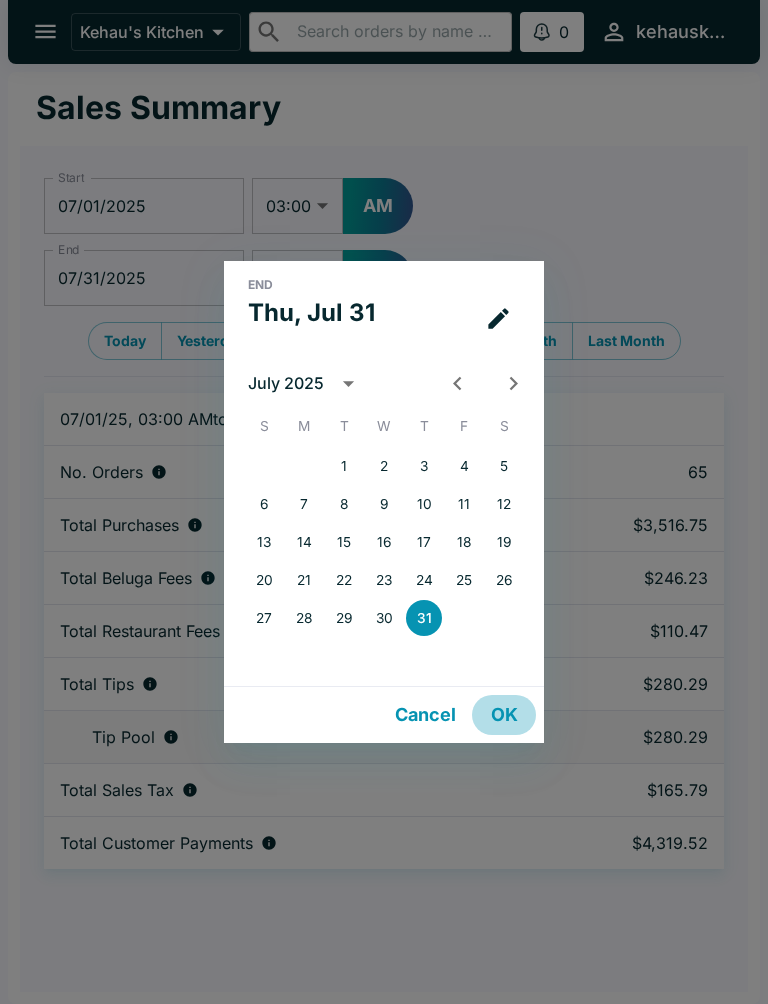 click on "OK" at bounding box center [504, 715] 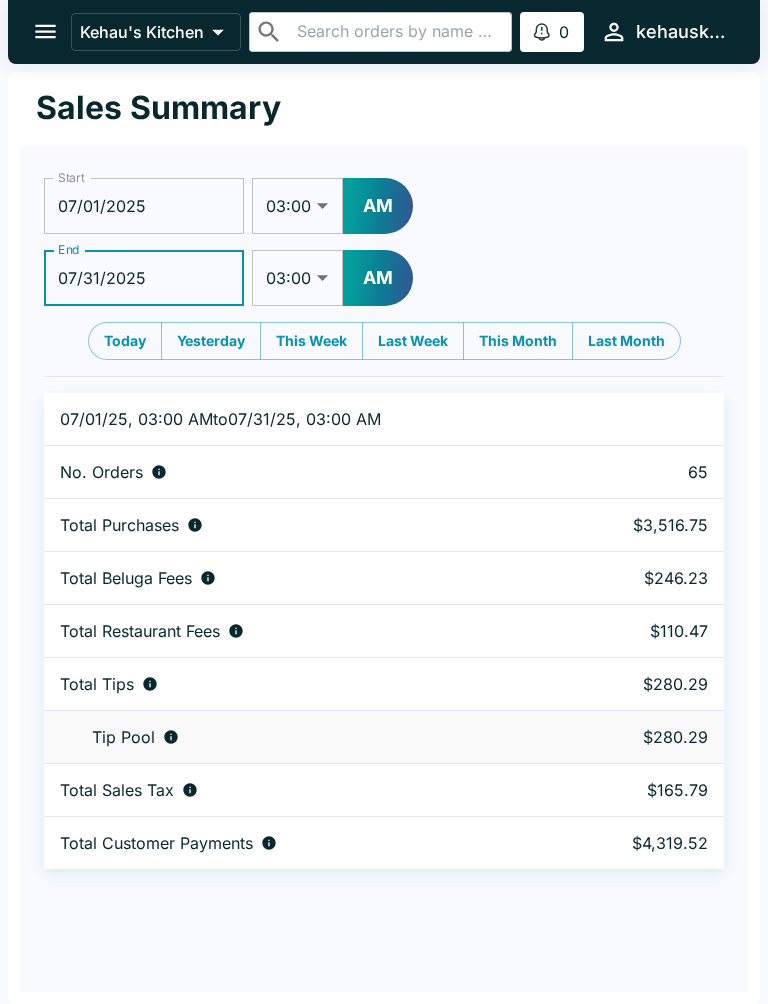 click on "Kehau's Kitchen ​ ​ 0 Alerts kehauskitchen" at bounding box center (384, 32) 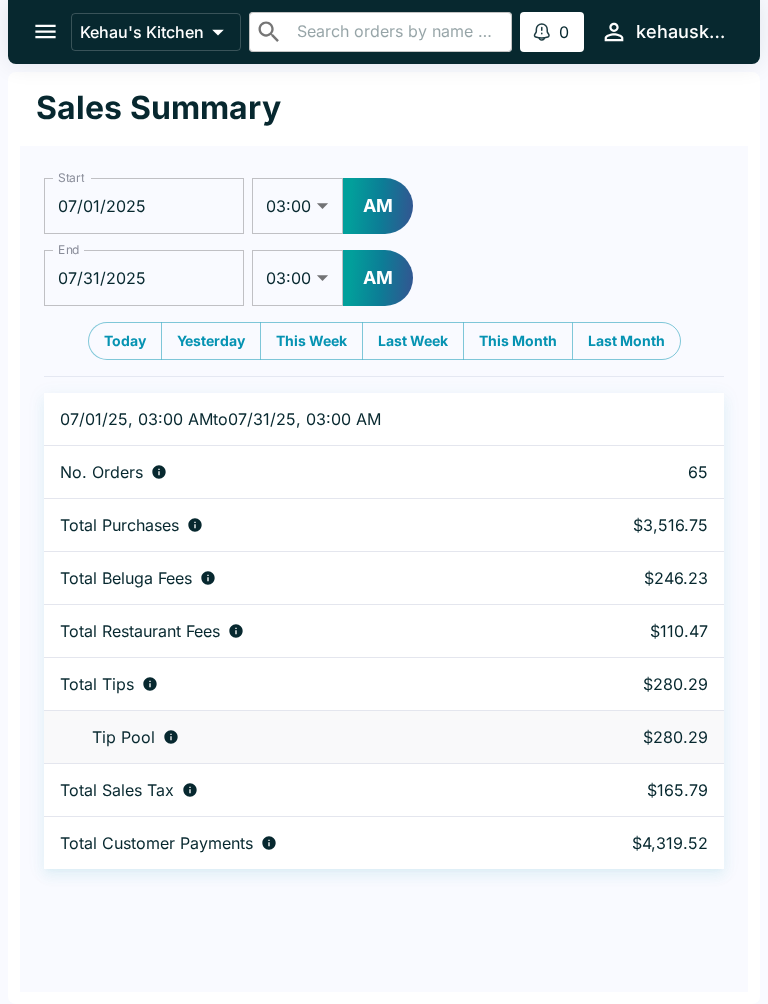 click on "07/01/2025" at bounding box center [144, 206] 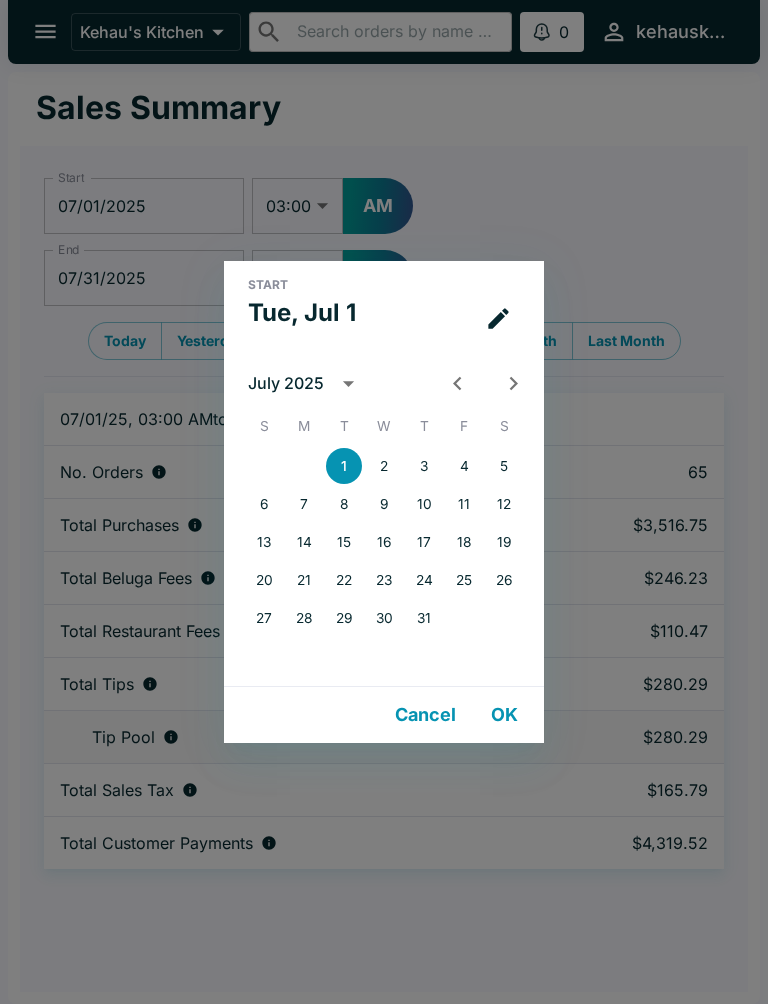 click 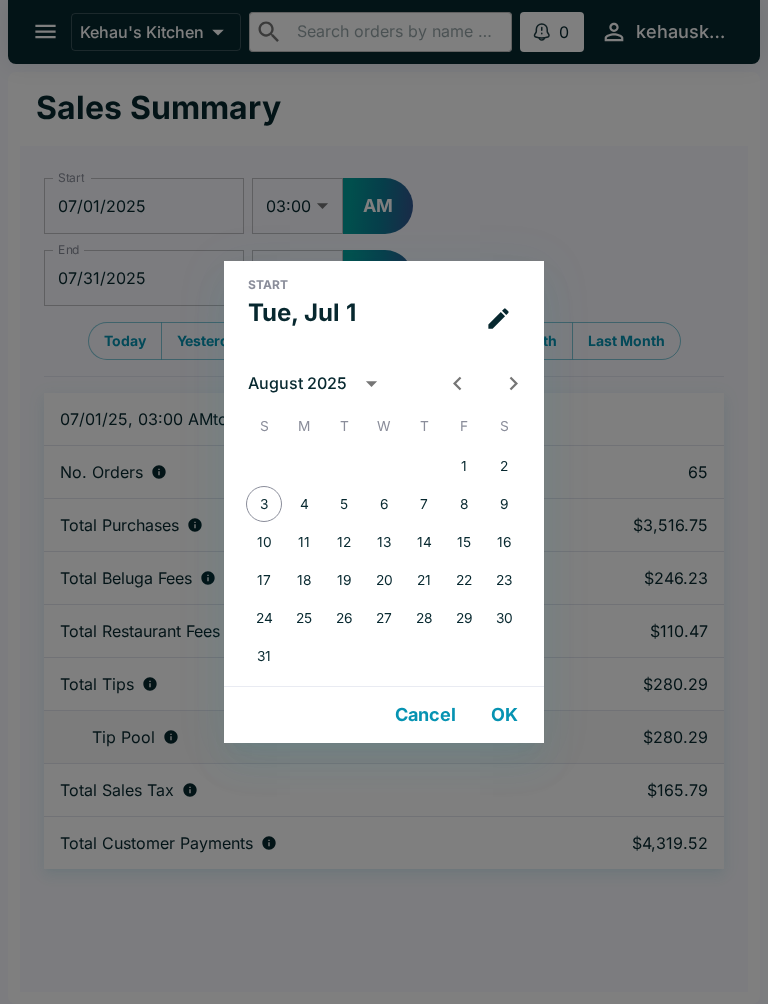 click on "OK" at bounding box center [504, 715] 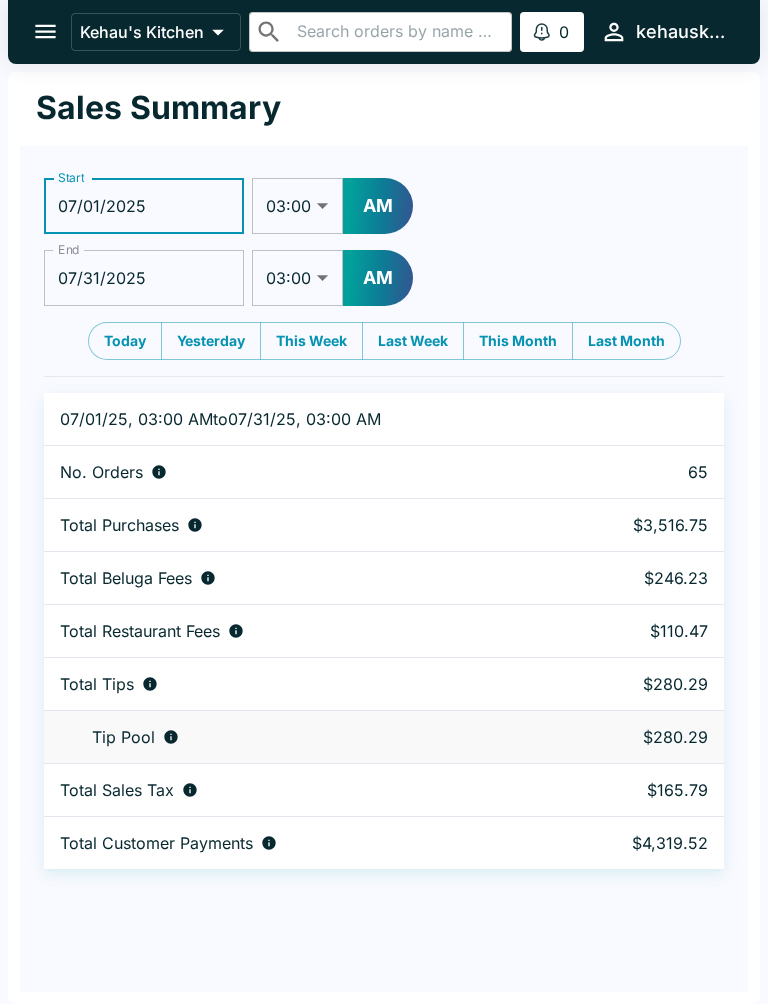 click 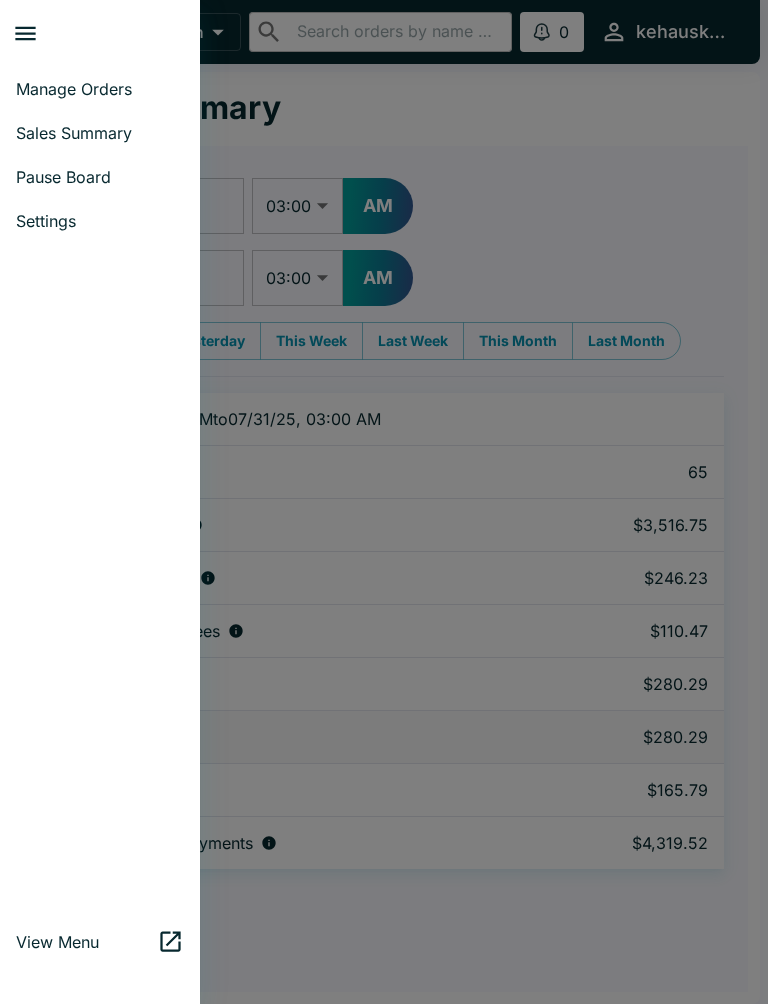 click on "Sales Summary" at bounding box center (100, 133) 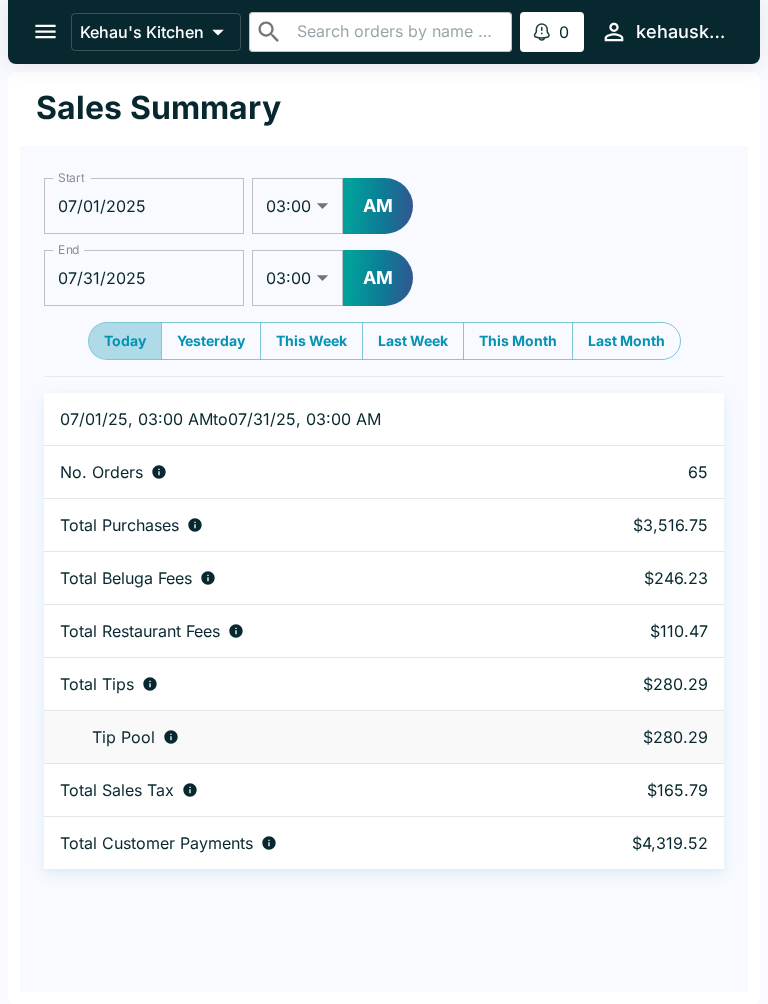 click on "Today" at bounding box center (125, 341) 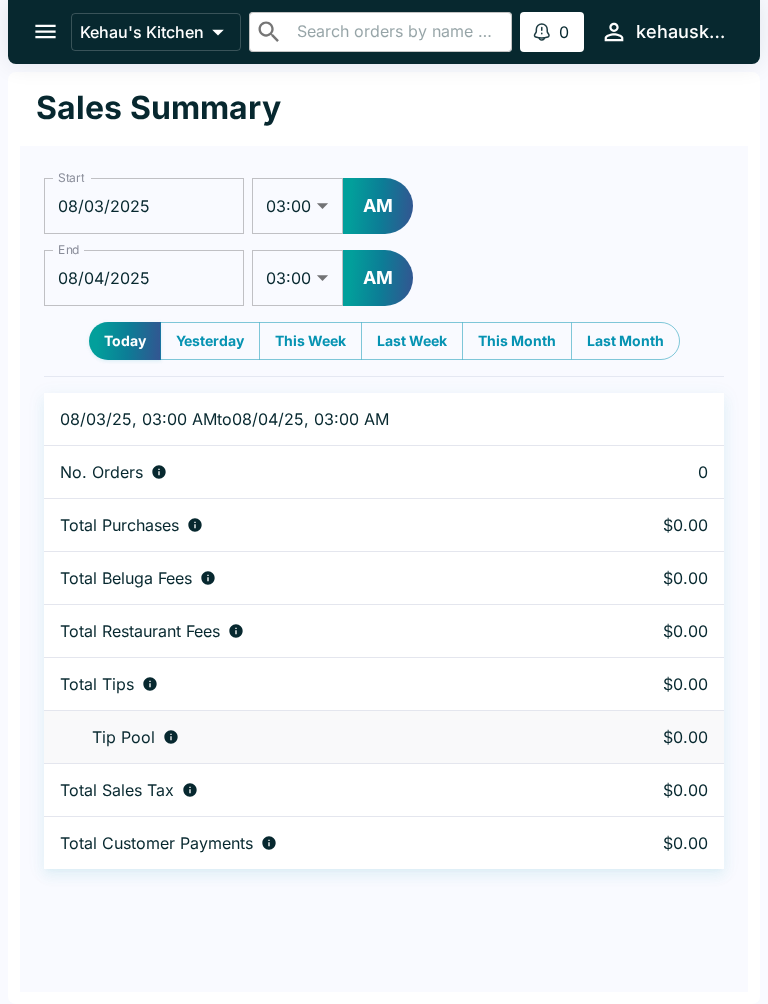 click on "Yesterday" at bounding box center (210, 341) 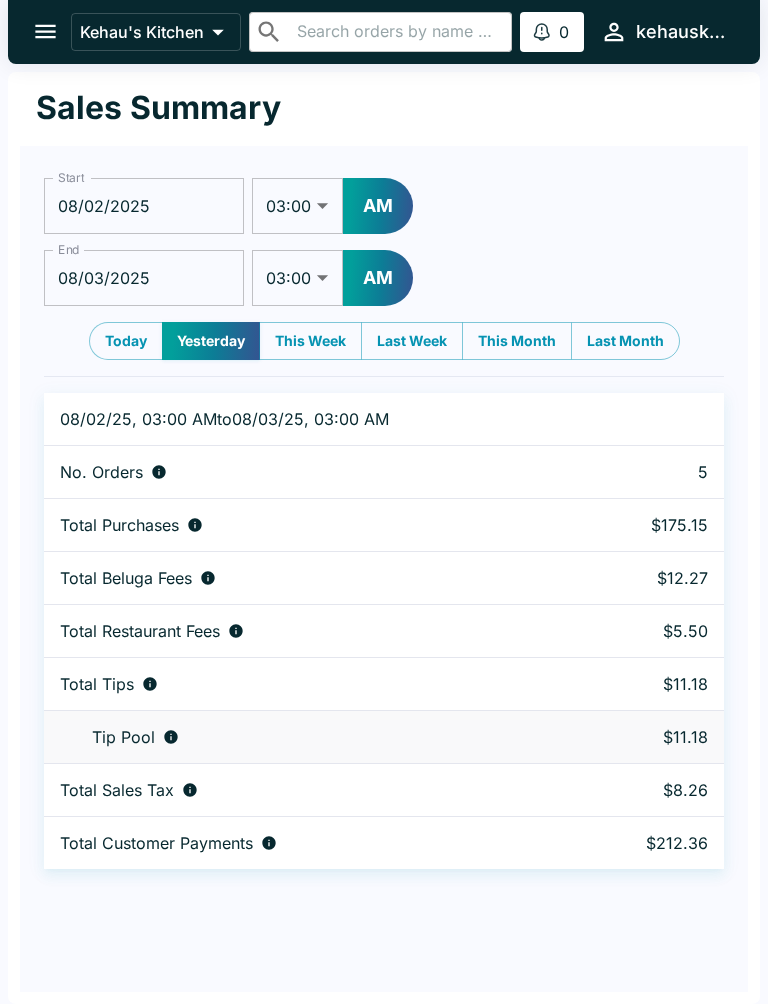 click 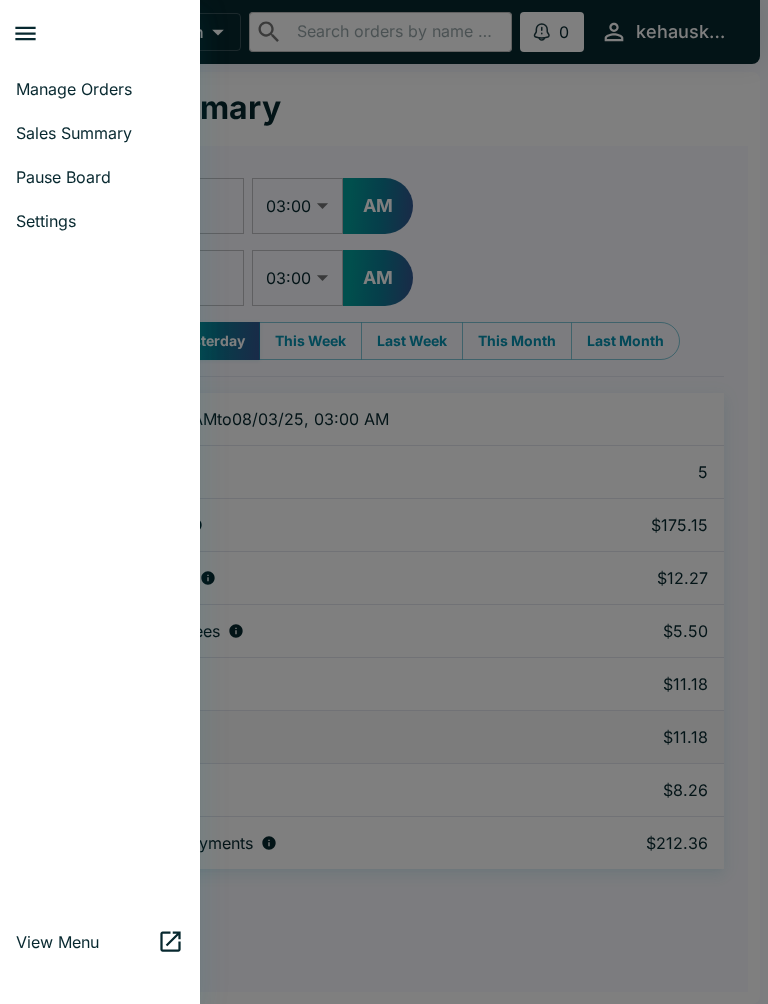 click on "Manage Orders" at bounding box center [100, 89] 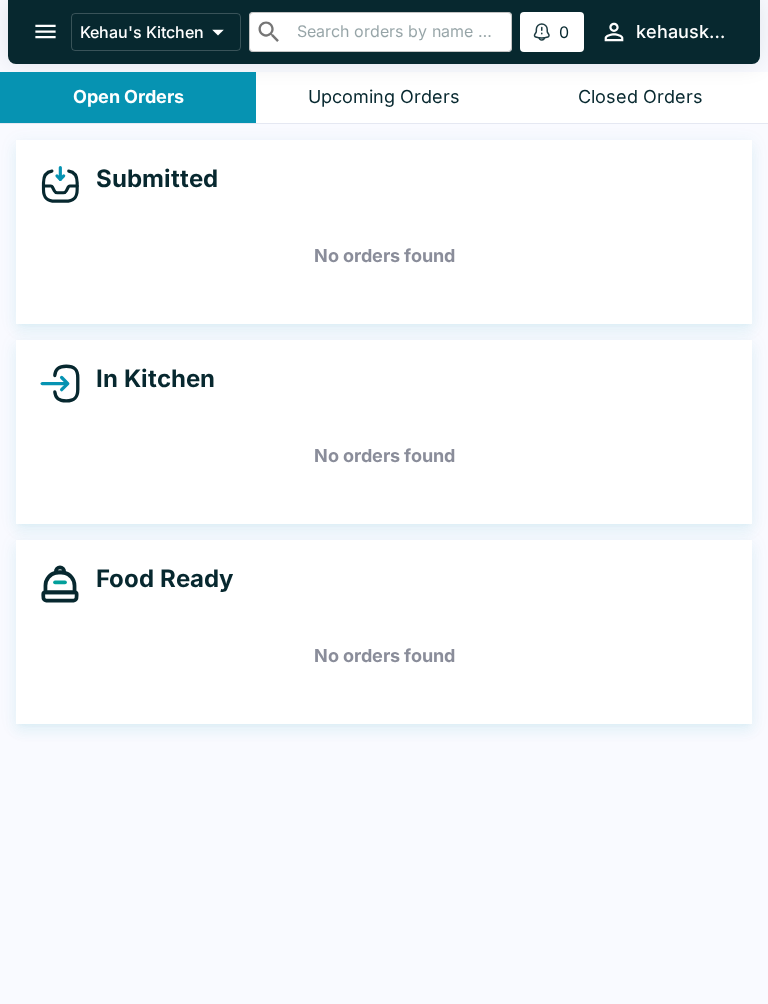 click on "kehauskitchen" at bounding box center (664, 31) 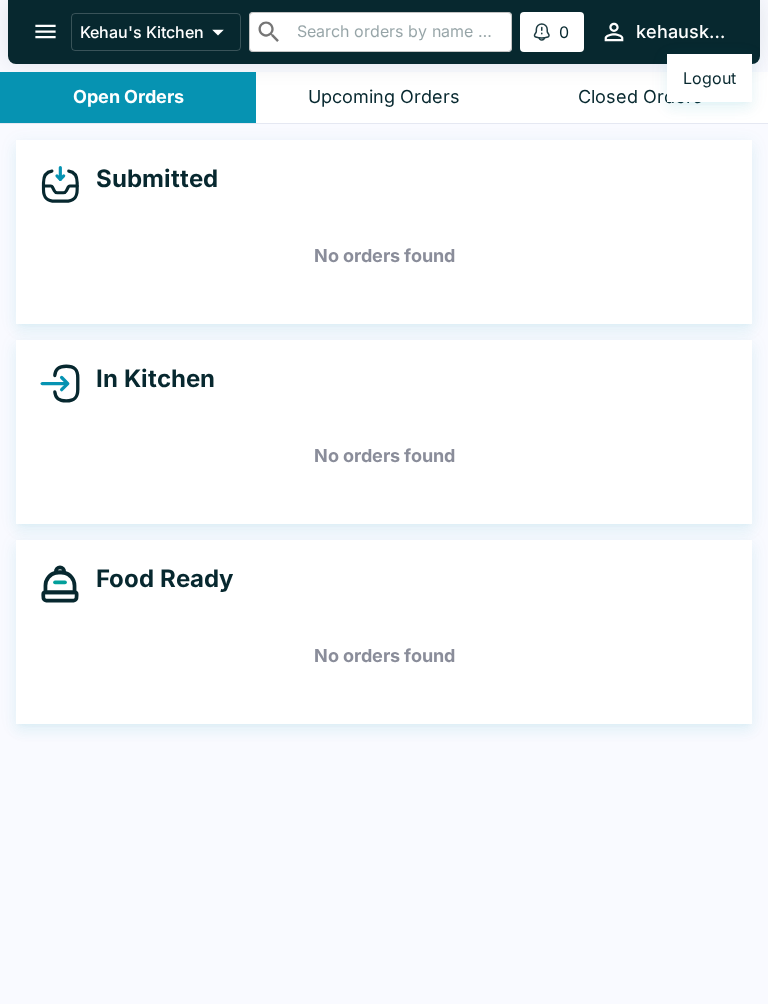 click at bounding box center (384, 502) 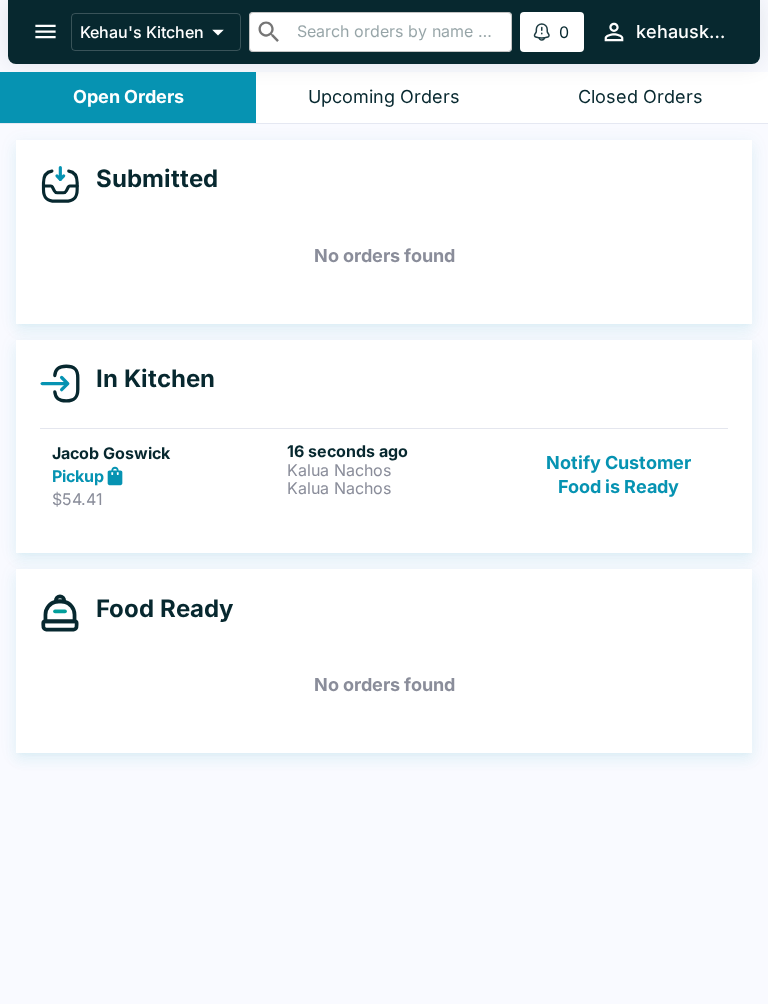 click on "Kalua Nachos" at bounding box center (400, 470) 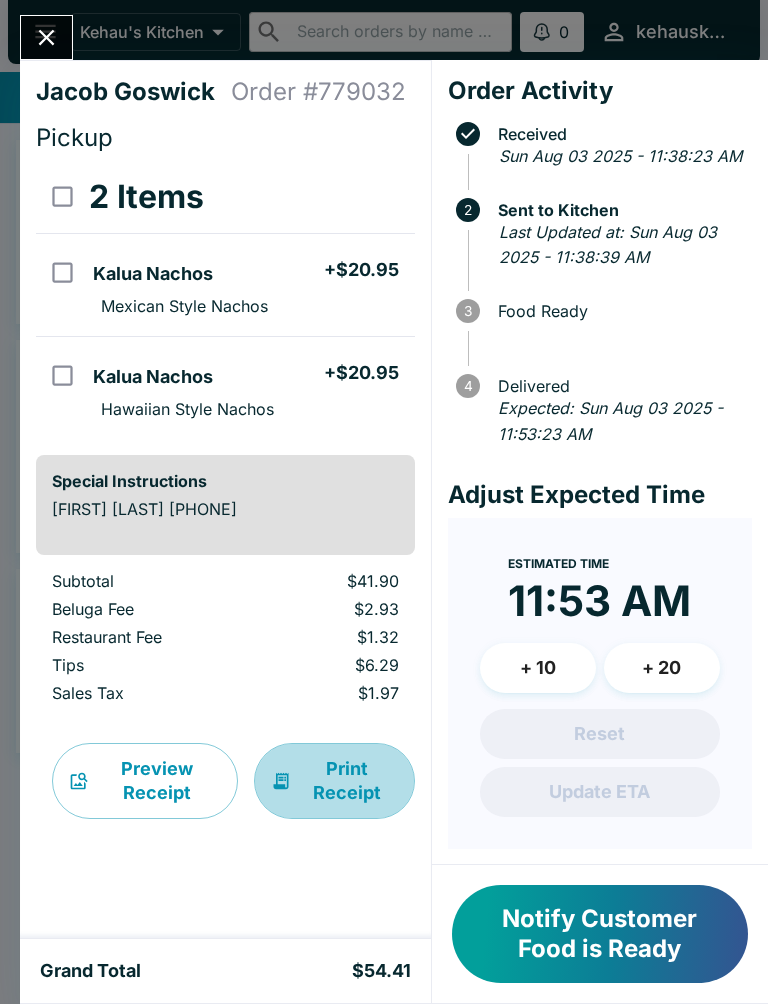 click on "Print Receipt" at bounding box center (334, 781) 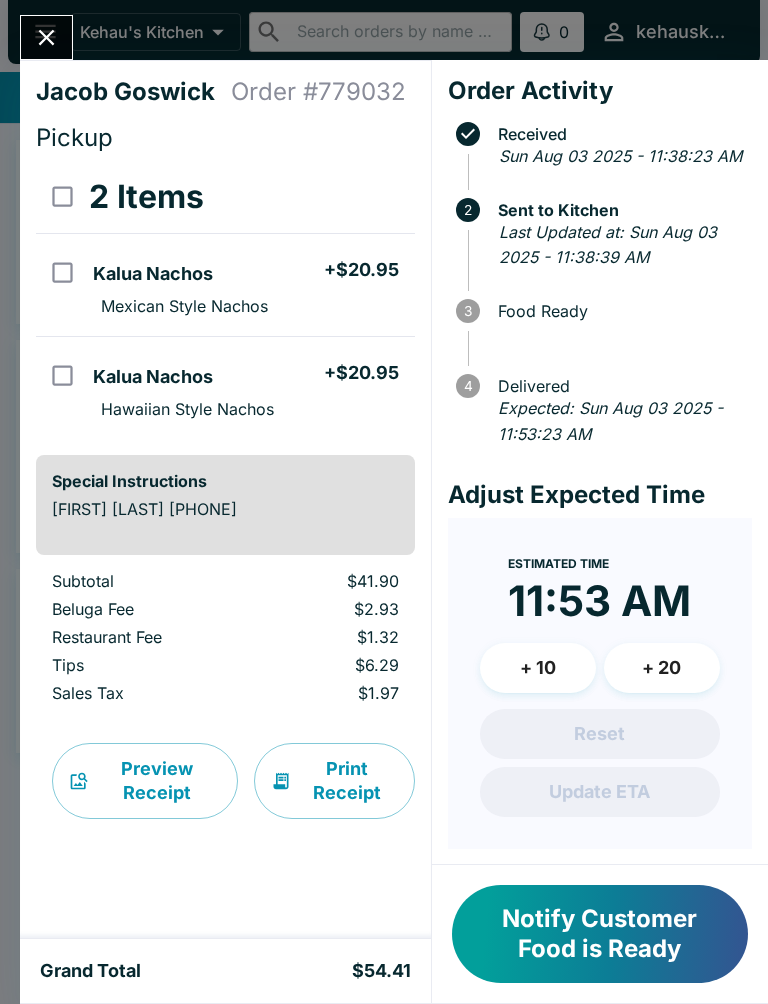 click on "Notify Customer Food is Ready" at bounding box center (600, 934) 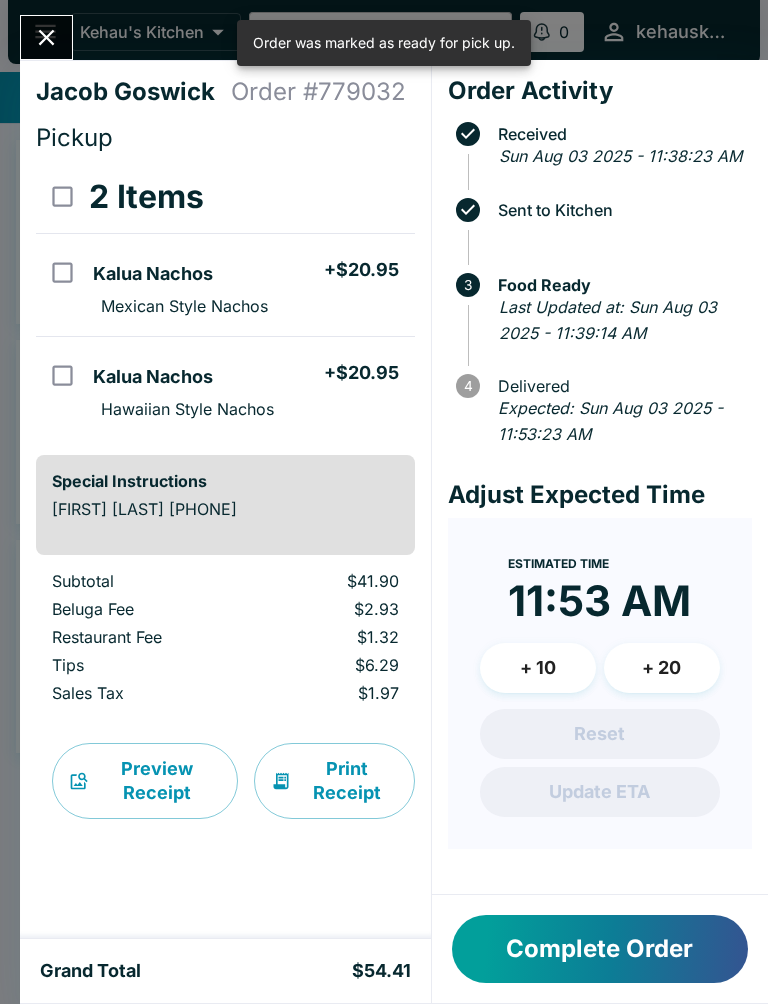 click 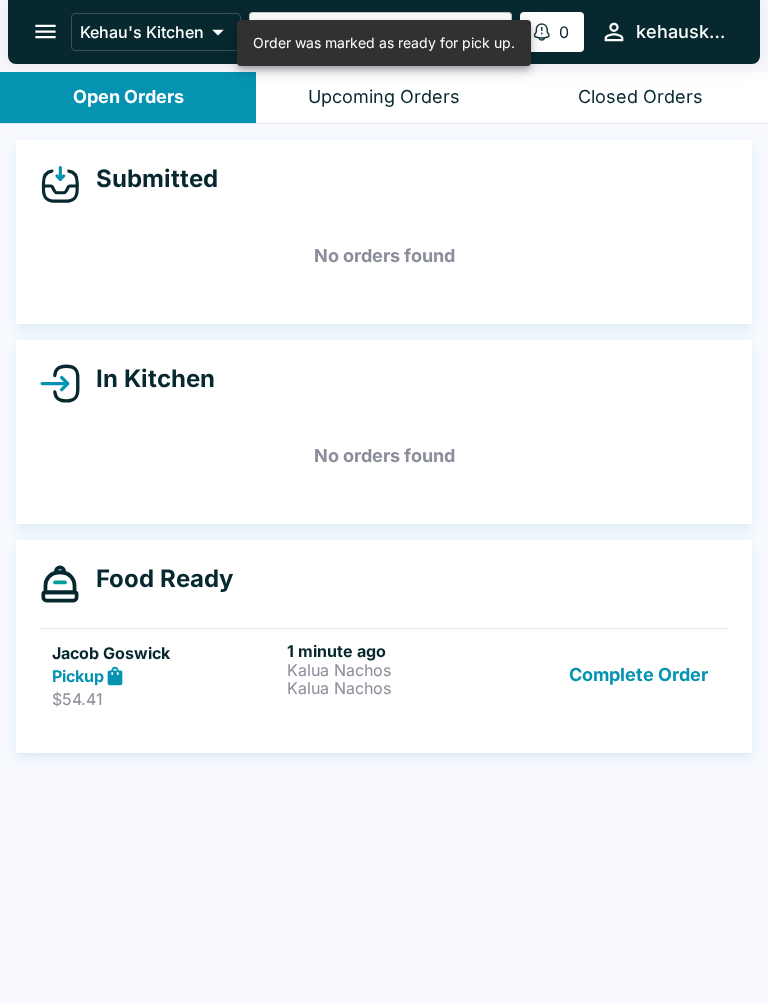 click 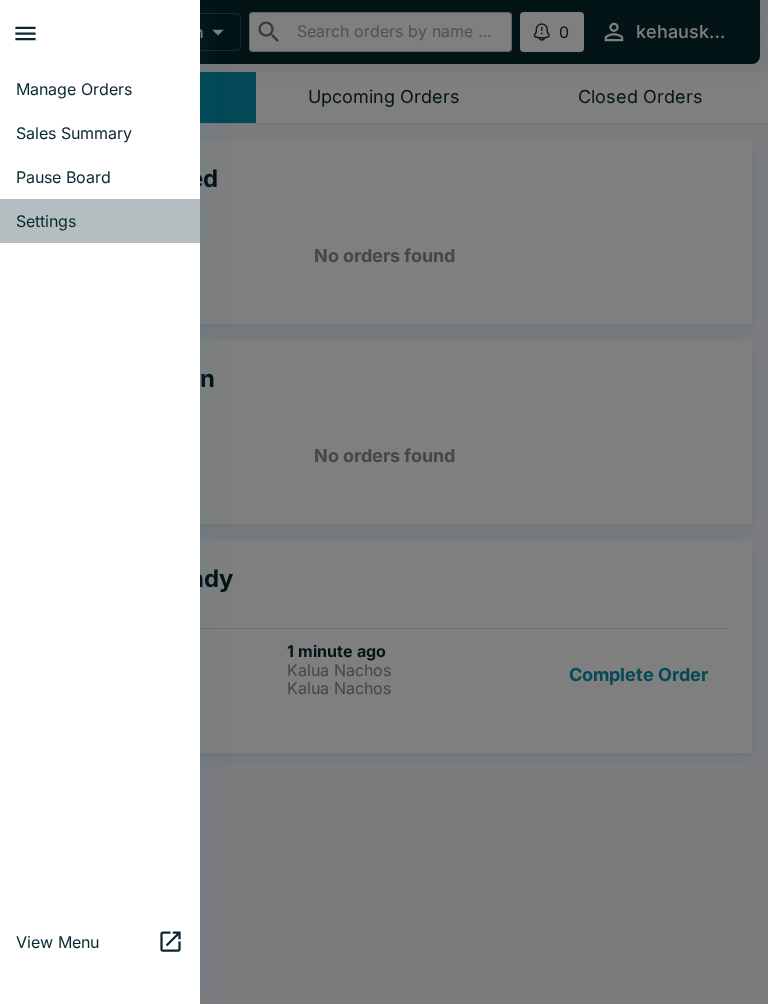 click on "Settings" at bounding box center (100, 221) 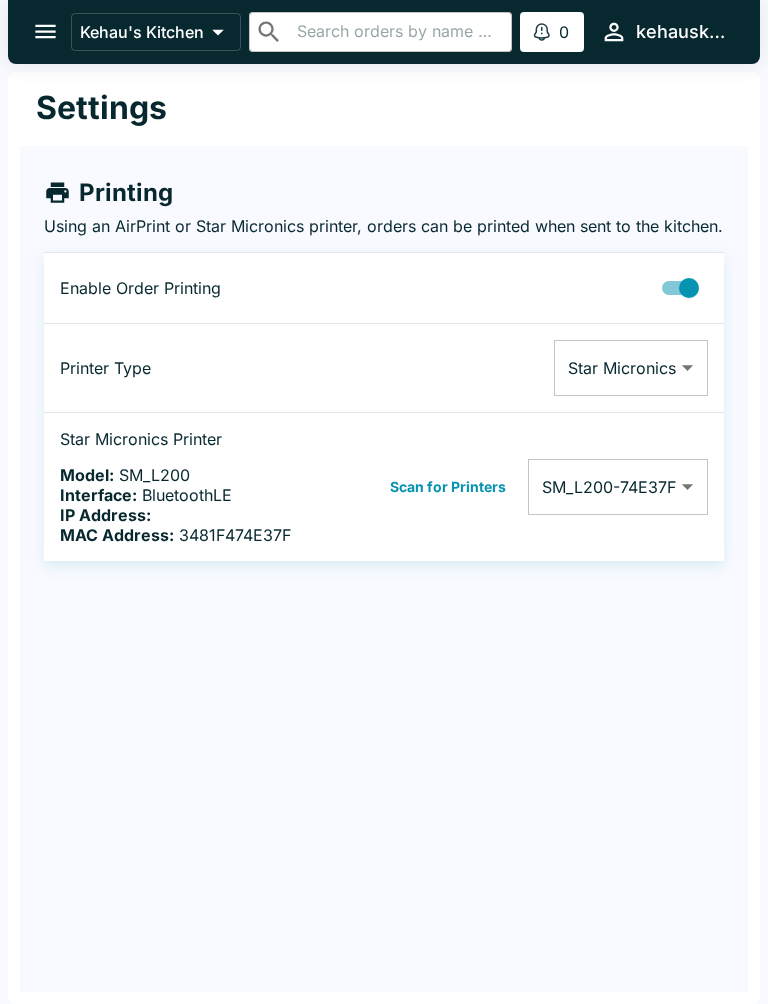 click on "Kehau's Kitchen ​ ​ 0 Alerts kehauskitchen Settings Printing Using an AirPrint or Star Micronics printer, orders can be printed when sent to the kitchen. Enable Order Printing Printer Type Star Micronics Star Micronics ​ Star Micronics Printer Model:   SM_L200 Interface:   BluetoothLE IP Address:   MAC Address:   3481F474E37F Scan for Printers SM_L200-74E37F 3481F474E37F ​ Beluga Kitchen | Kehau's Kitchen Manage Orders Sales Summary Pause Board Settings View Menu Logout" at bounding box center [384, 502] 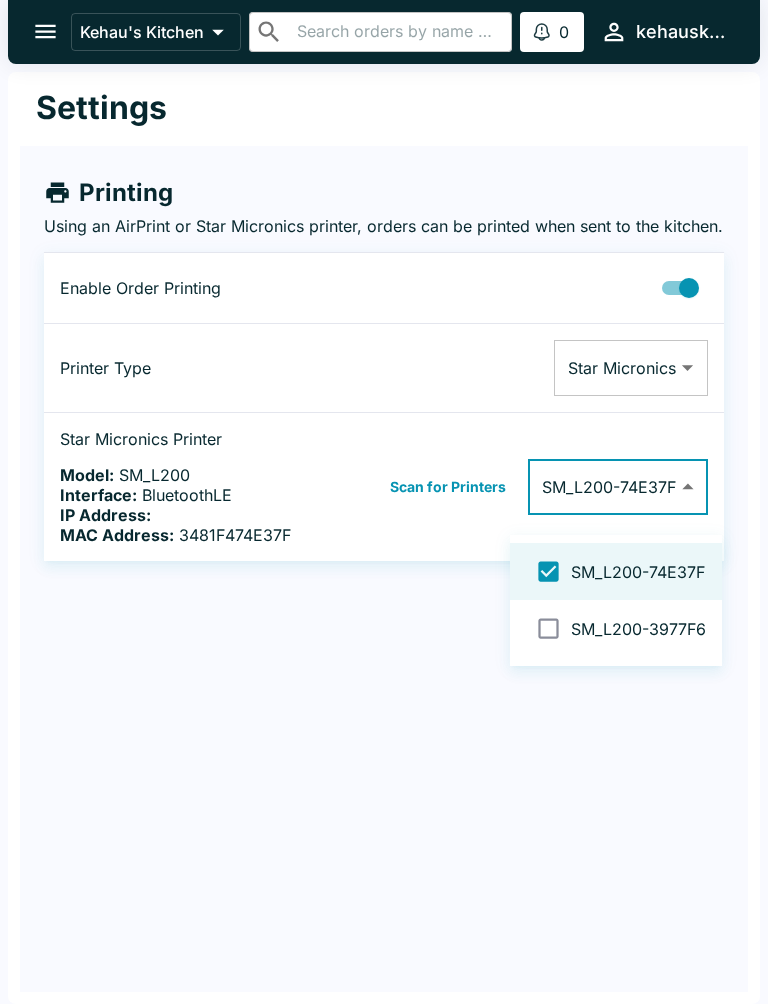 click at bounding box center [384, 502] 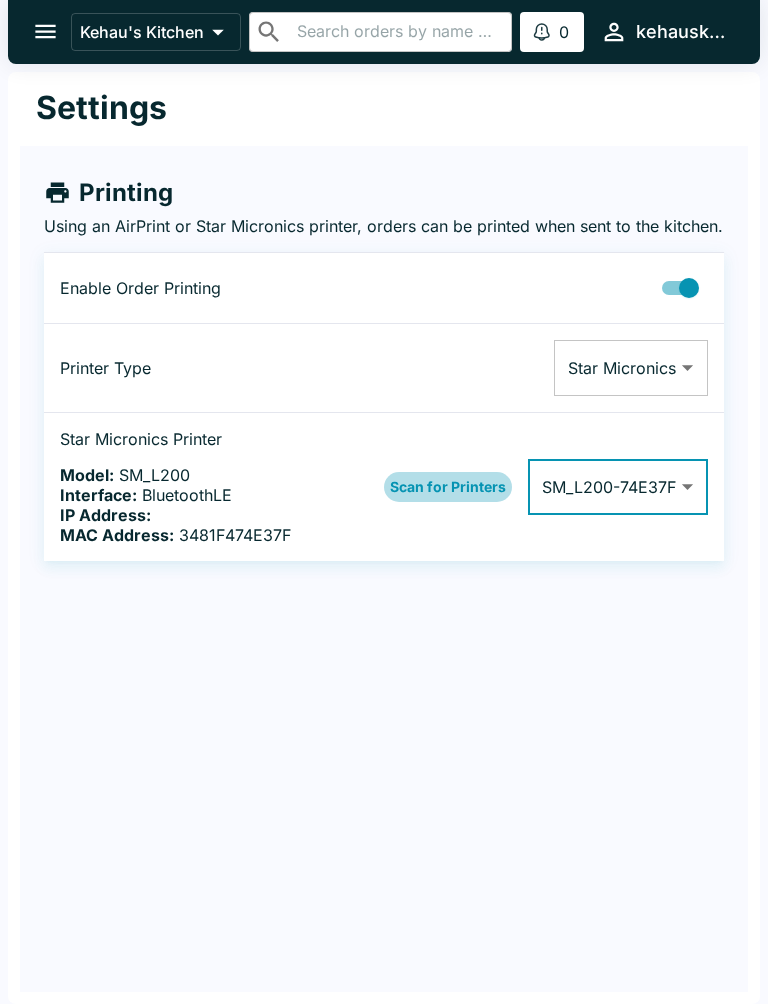 click on "Scan for Printers" at bounding box center (448, 487) 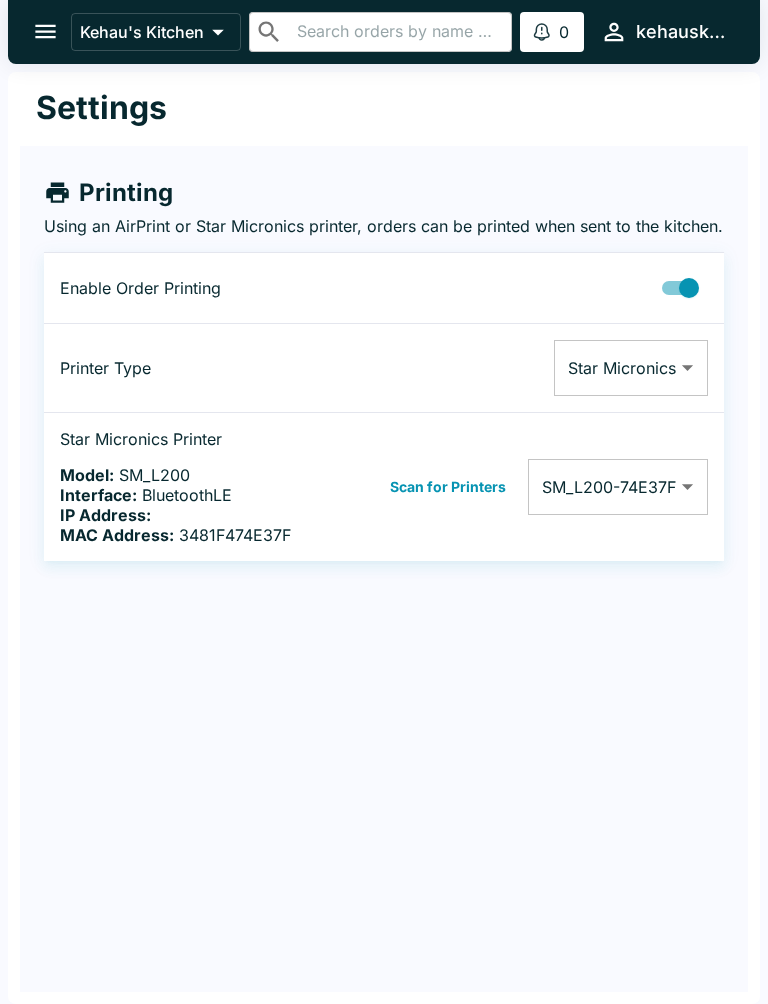 click on "Kehau's Kitchen ​ ​ 0 Alerts kehauskitchen Settings Printing Using an AirPrint or Star Micronics printer, orders can be printed when sent to the kitchen. Enable Order Printing Printer Type Star Micronics Star Micronics ​ Star Micronics Printer Model:   SM_L200 Interface:   BluetoothLE IP Address:   MAC Address:   3481F474E37F Scan for Printers SM_L200-74E37F 3481F474E37F ​ Beluga Kitchen | Kehau's Kitchen Manage Orders Sales Summary Pause Board Settings View Menu Logout" at bounding box center [384, 502] 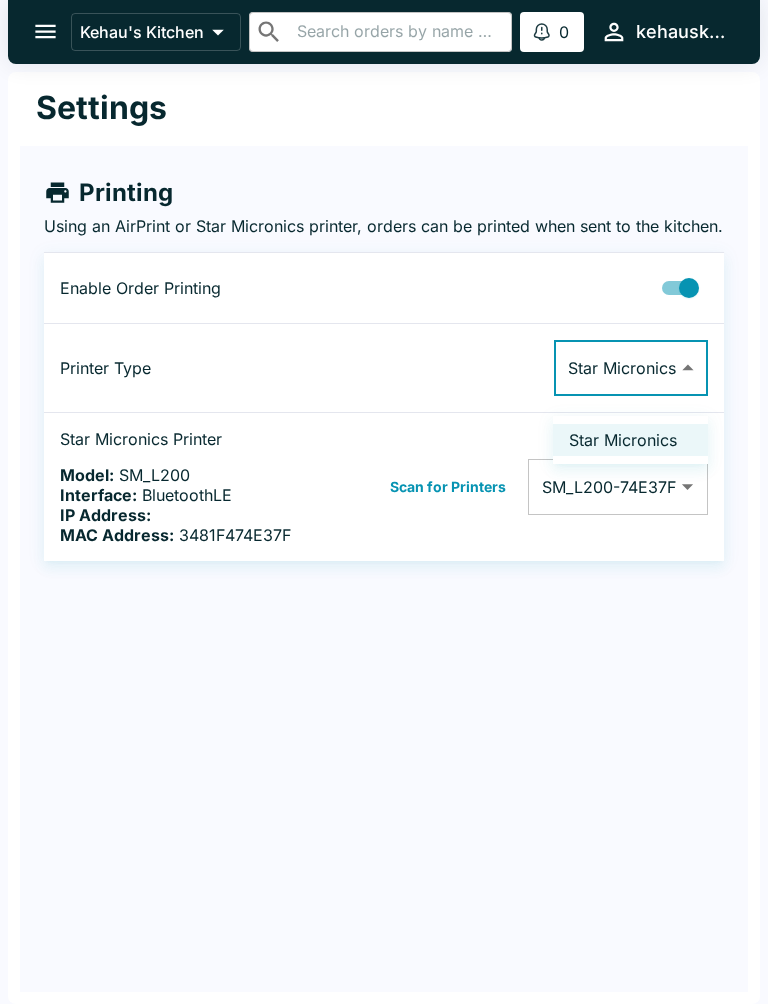 click at bounding box center [384, 502] 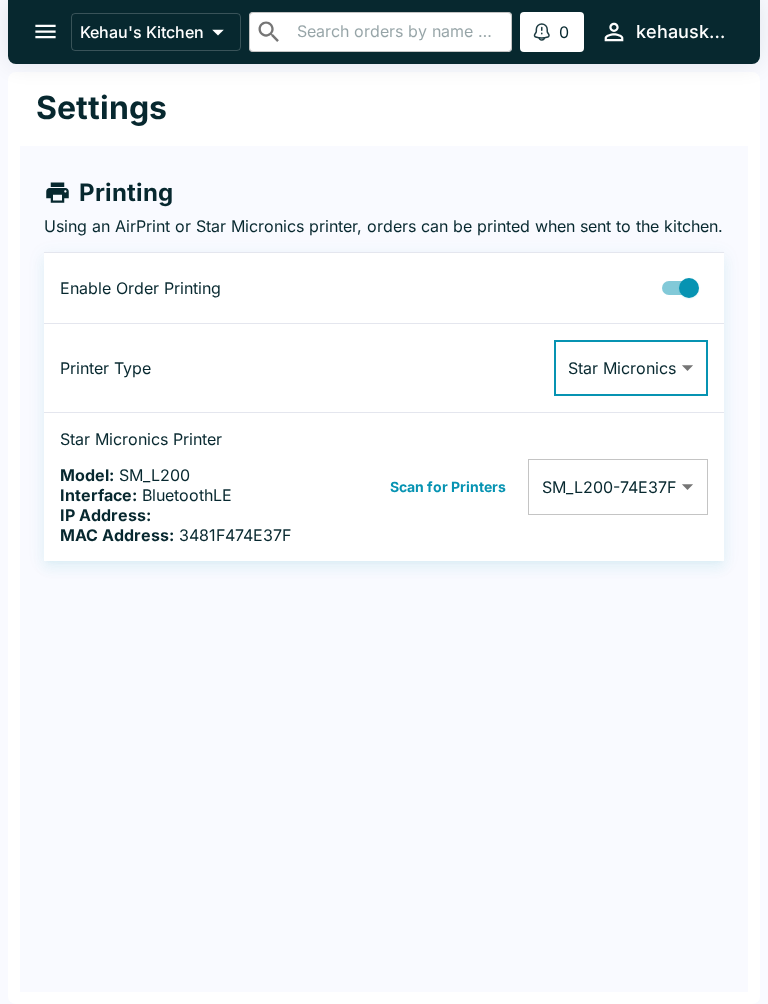 click on "Kehau's Kitchen ​ ​ 0 Alerts kehauskitchen Settings Printing Using an AirPrint or Star Micronics printer, orders can be printed when sent to the kitchen. Enable Order Printing Printer Type Star Micronics Star Micronics ​ Star Micronics Printer Model:   SM_L200 Interface:   BluetoothLE IP Address:   MAC Address:   3481F474E37F Scan for Printers SM_L200-74E37F 3481F474E37F ​ Beluga Kitchen | Kehau's Kitchen Manage Orders Sales Summary Pause Board Settings View Menu Logout" at bounding box center (384, 502) 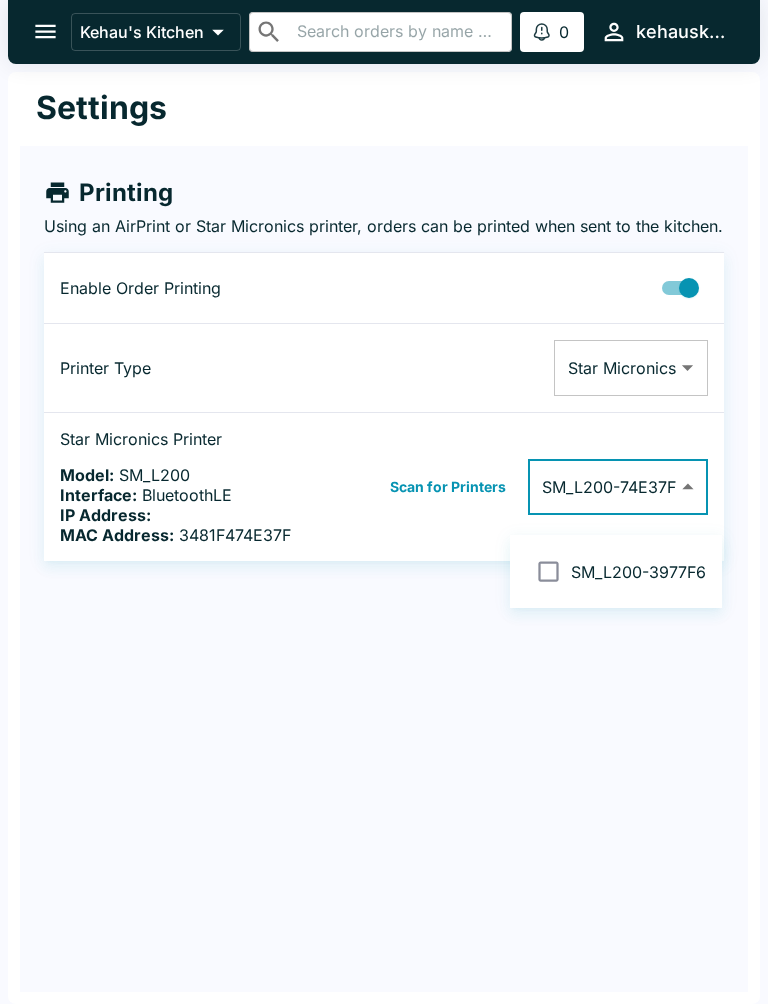click at bounding box center (548, 571) 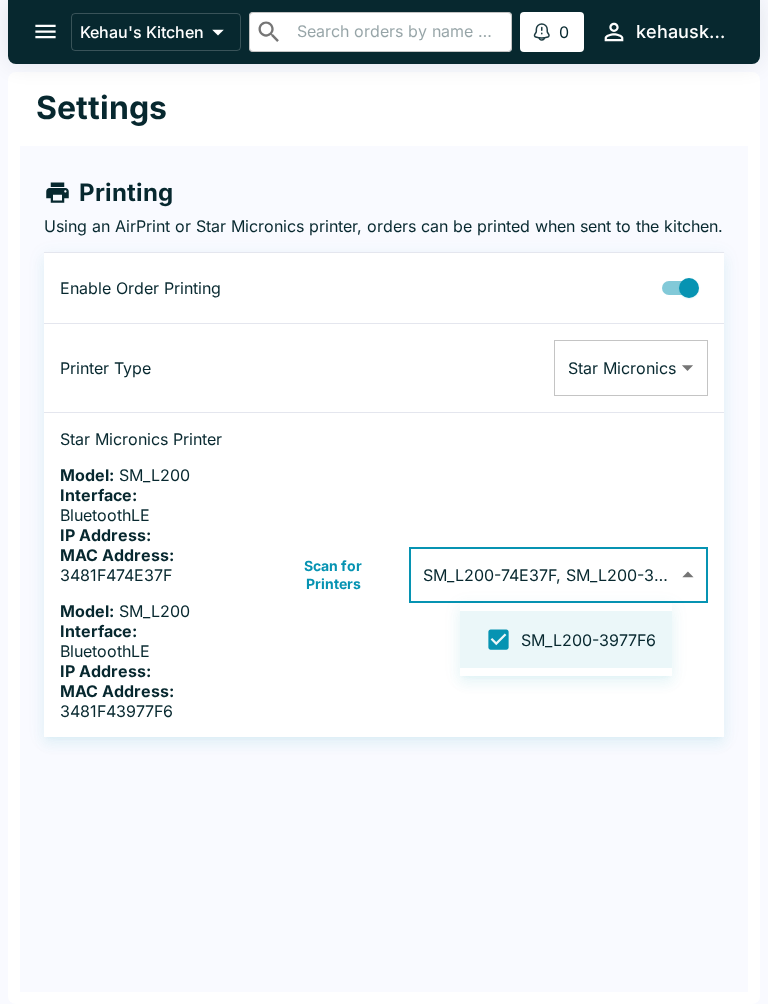 click on "SM_L200-3977F6" at bounding box center [588, 640] 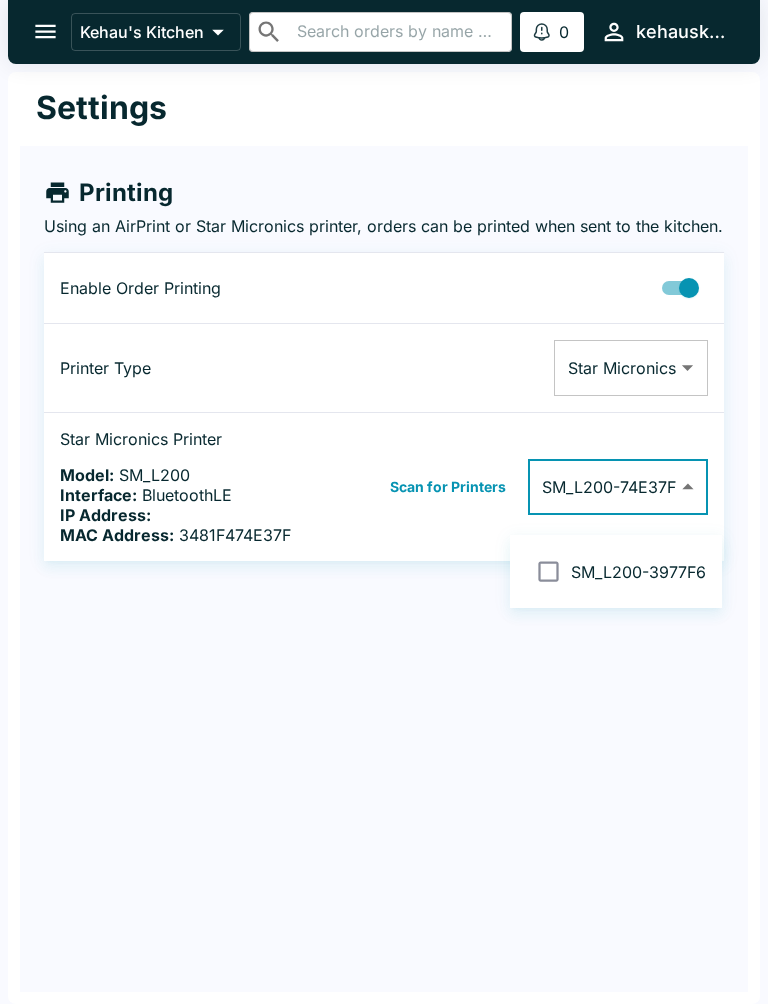 click at bounding box center (384, 502) 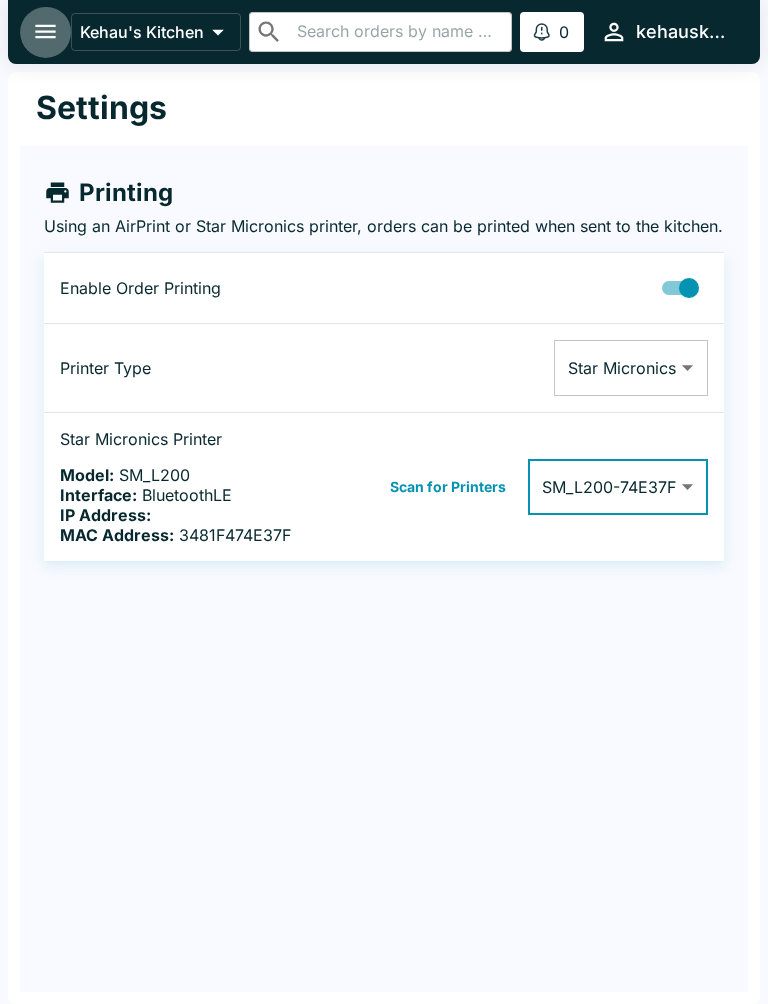 click 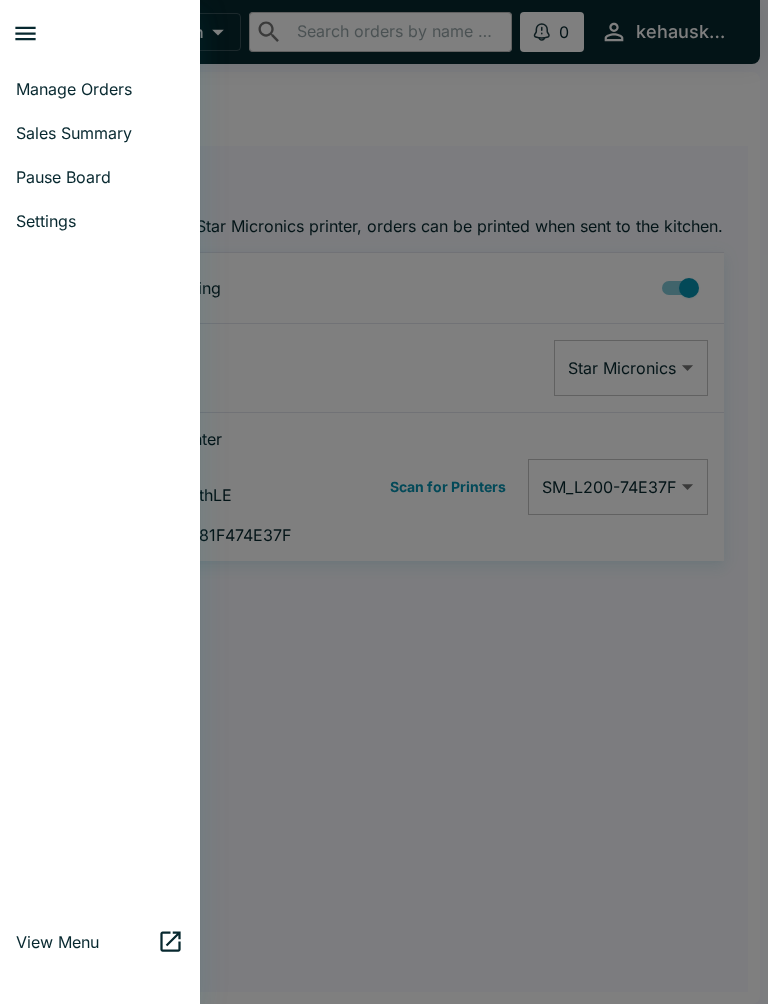 click at bounding box center (25, 33) 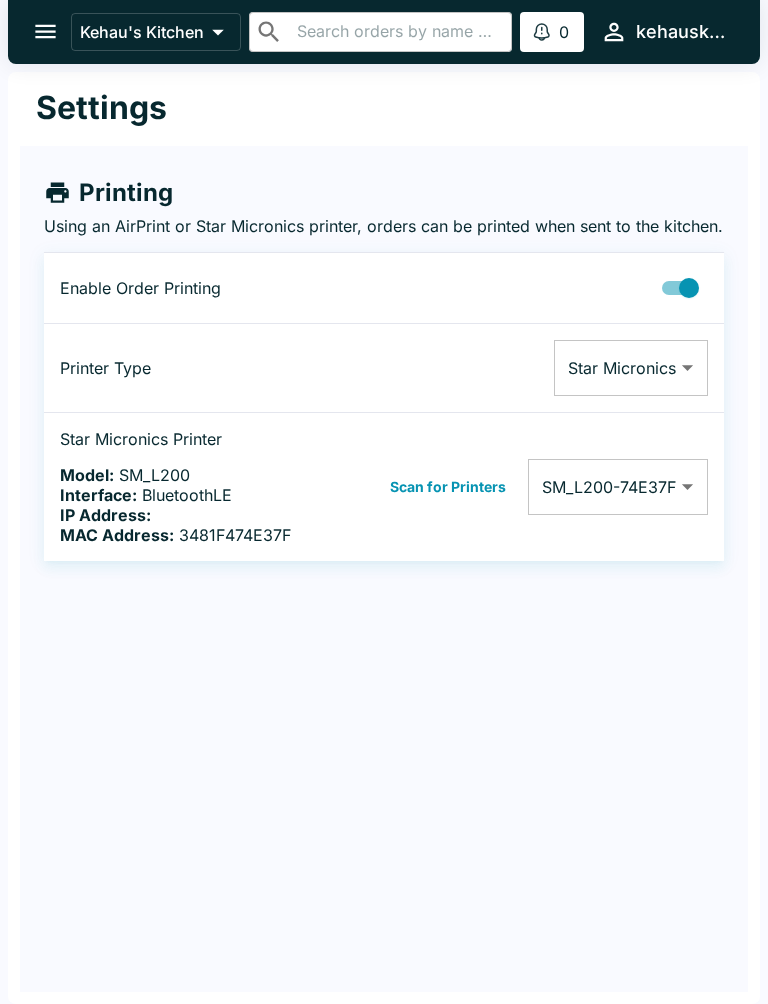 click on "Settings Printing Using an AirPrint or Star Micronics printer, orders can be printed when sent to the kitchen. Enable Order Printing Printer Type Star Micronics Star Micronics ​ Star Micronics Printer Model:   SM_L200 Interface:   BluetoothLE IP Address:   MAC Address:   3481F474E37F Scan for Printers SM_L200-74E37F 3481F474E37F ​" at bounding box center [384, 369] 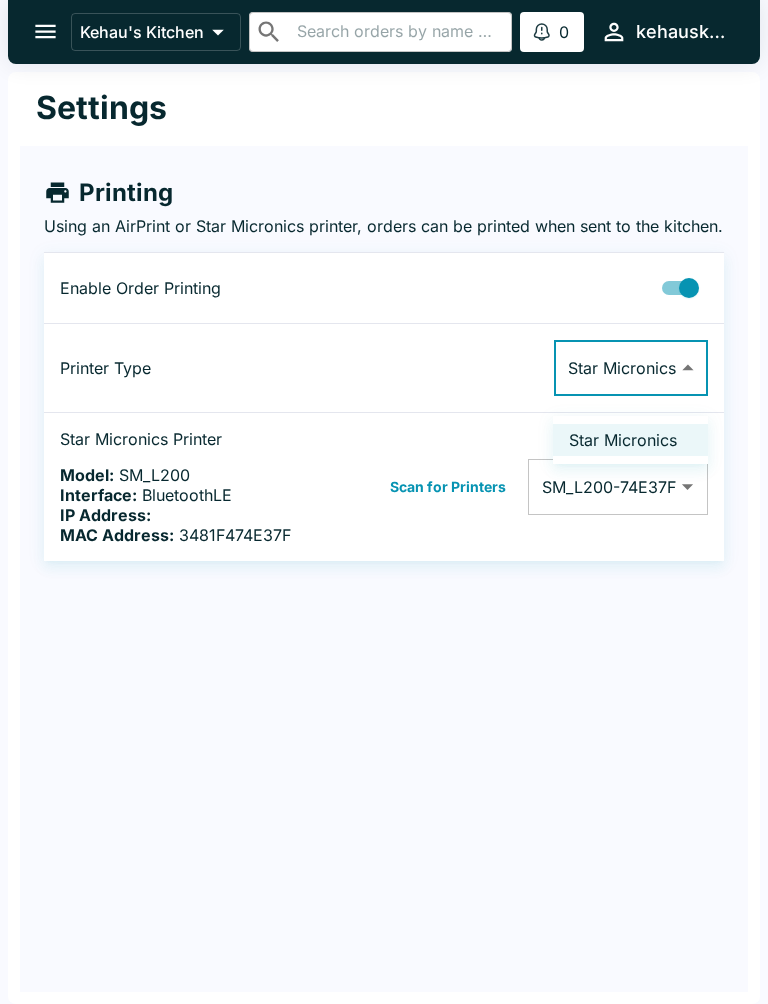 click on "Star Micronics" at bounding box center [630, 440] 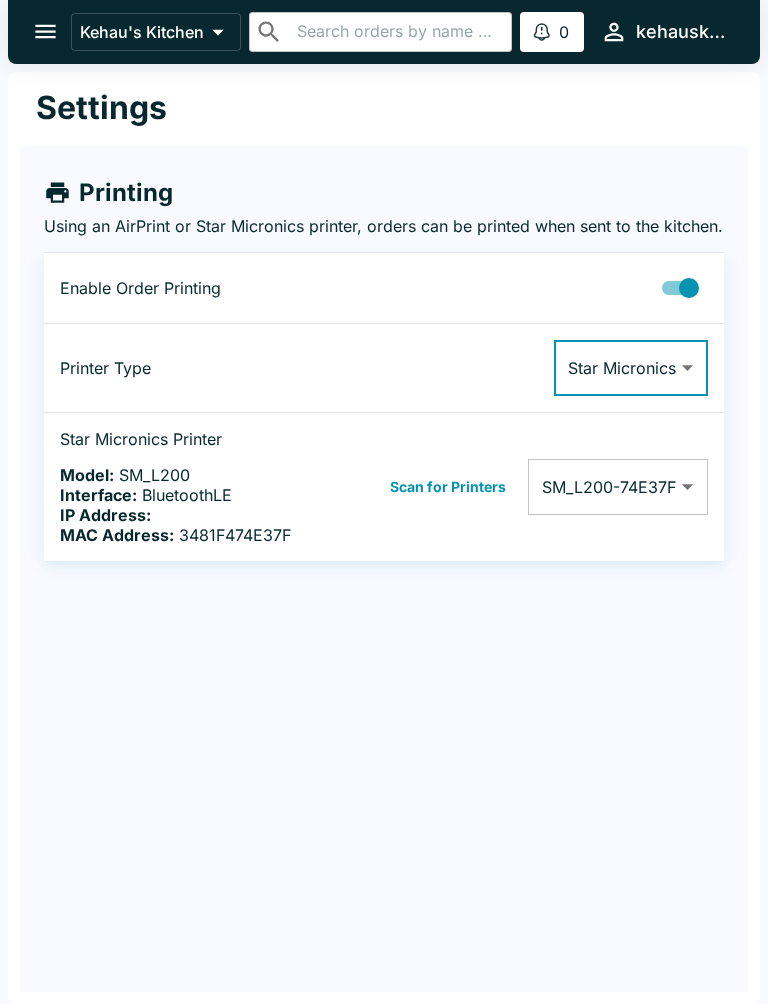 click on "Kehau's Kitchen ​ ​ 0 Alerts kehauskitchen Settings Printing Using an AirPrint or Star Micronics printer, orders can be printed when sent to the kitchen. Enable Order Printing Printer Type Star Micronics Star Micronics ​ Star Micronics Printer Model:   SM_L200 Interface:   BluetoothLE IP Address:   MAC Address:   3481F474E37F Scan for Printers SM_L200-74E37F 3481F474E37F ​ Beluga Kitchen | Kehau's Kitchen Manage Orders Sales Summary Pause Board Settings View Menu Logout" at bounding box center [384, 502] 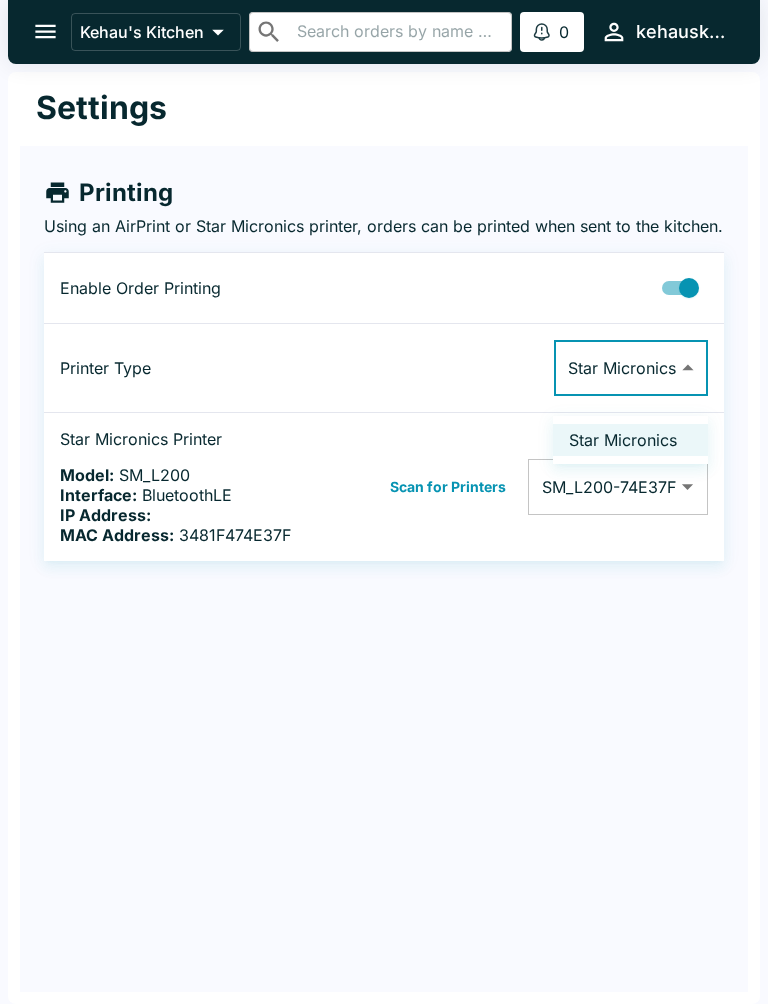 click at bounding box center [384, 502] 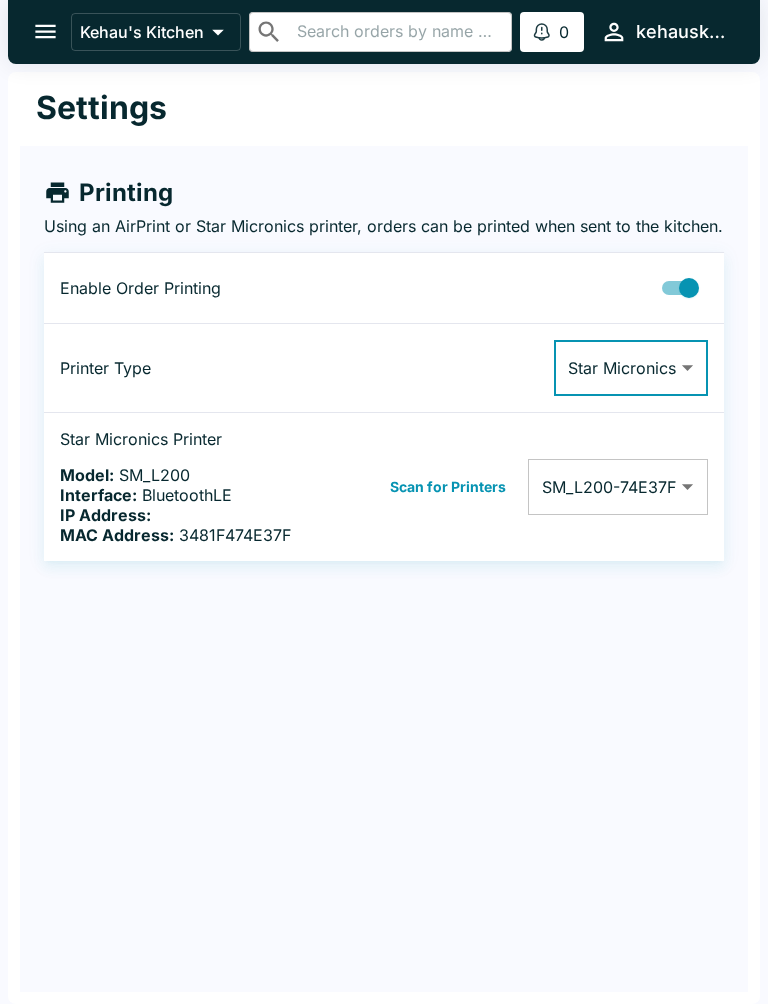 click on "Settings Printing Using an AirPrint or Star Micronics printer, orders can be printed when sent to the kitchen. Enable Order Printing Printer Type Star Micronics Star Micronics ​ Star Micronics Printer Model:   SM_L200 Interface:   BluetoothLE IP Address:   MAC Address:   3481F474E37F Scan for Printers SM_L200-74E37F 3481F474E37F ​" at bounding box center (384, 538) 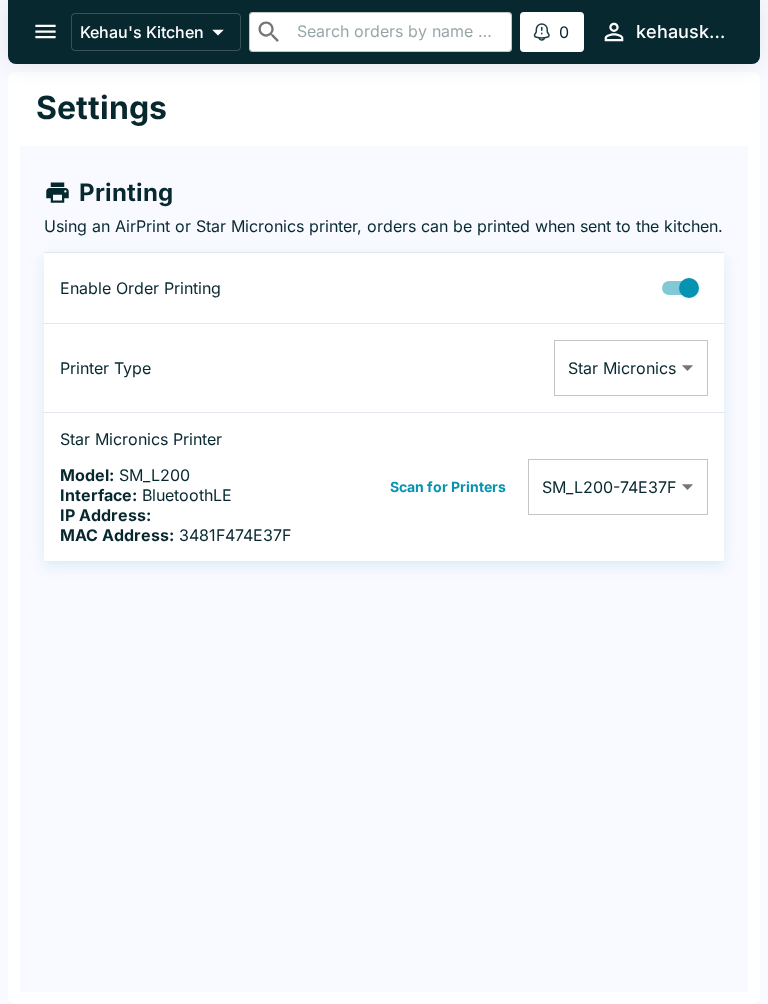 click on "Kehau's Kitchen ​ ​ 0 Alerts kehauskitchen Settings Printing Using an AirPrint or Star Micronics printer, orders can be printed when sent to the kitchen. Enable Order Printing Printer Type Star Micronics Star Micronics ​ Star Micronics Printer Model:   SM_L200 Interface:   BluetoothLE IP Address:   MAC Address:   3481F474E37F Scan for Printers SM_L200-74E37F 3481F474E37F ​ Beluga Kitchen | Kehau's Kitchen Manage Orders Sales Summary Pause Board Settings View Menu Logout" at bounding box center (384, 502) 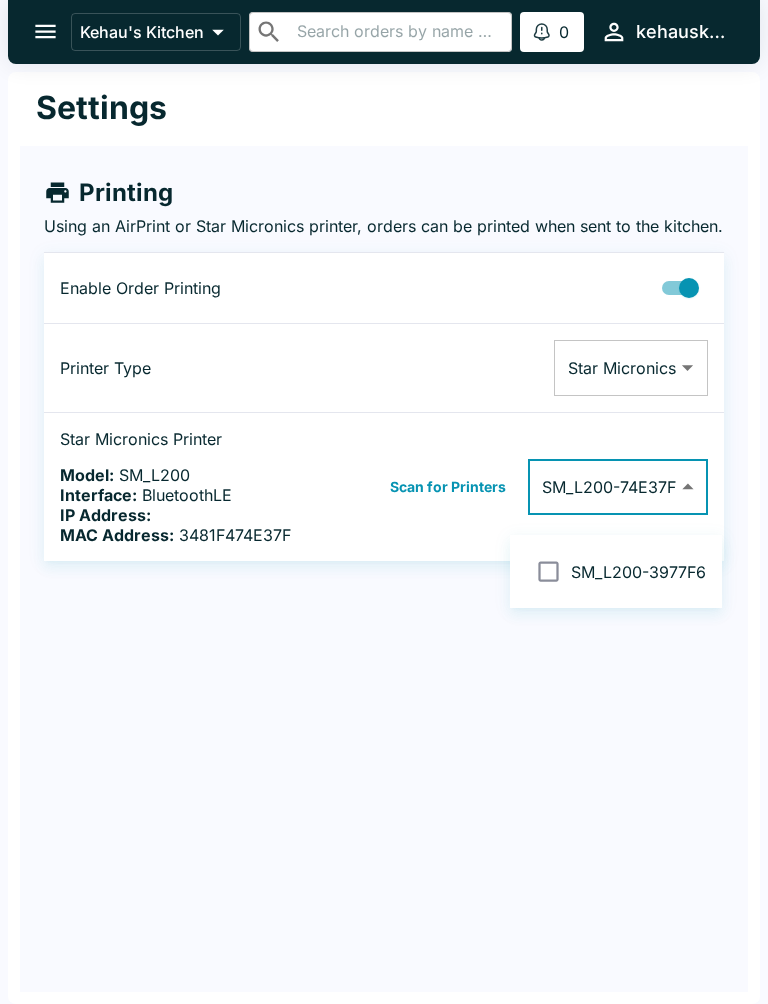 click at bounding box center [384, 502] 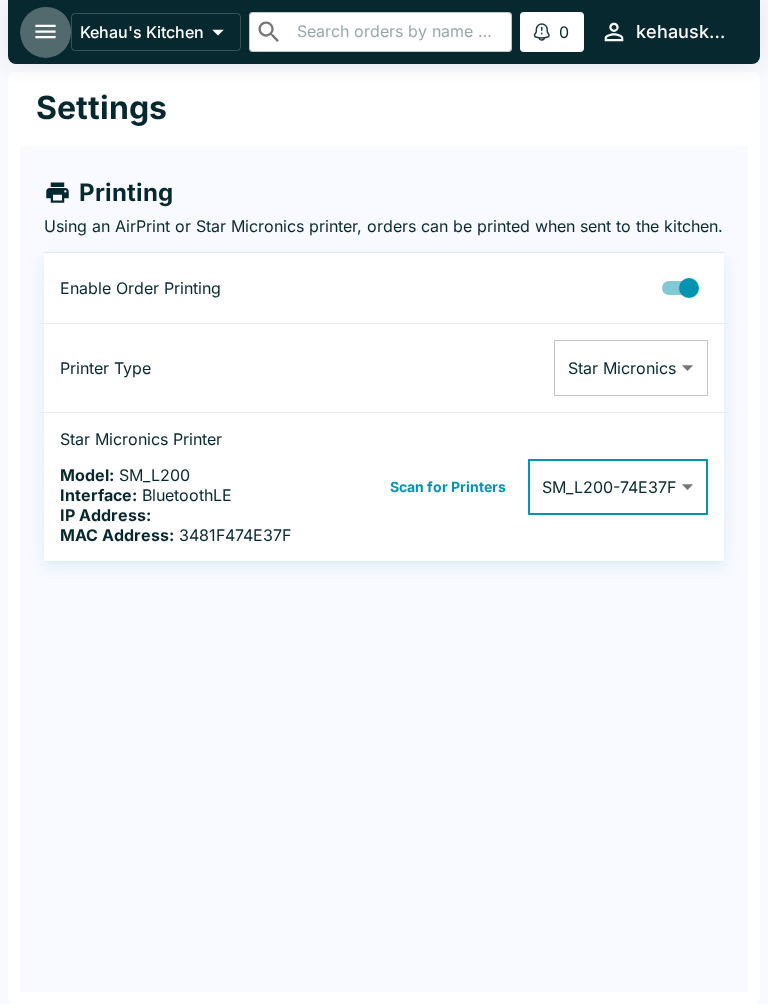 click at bounding box center (45, 31) 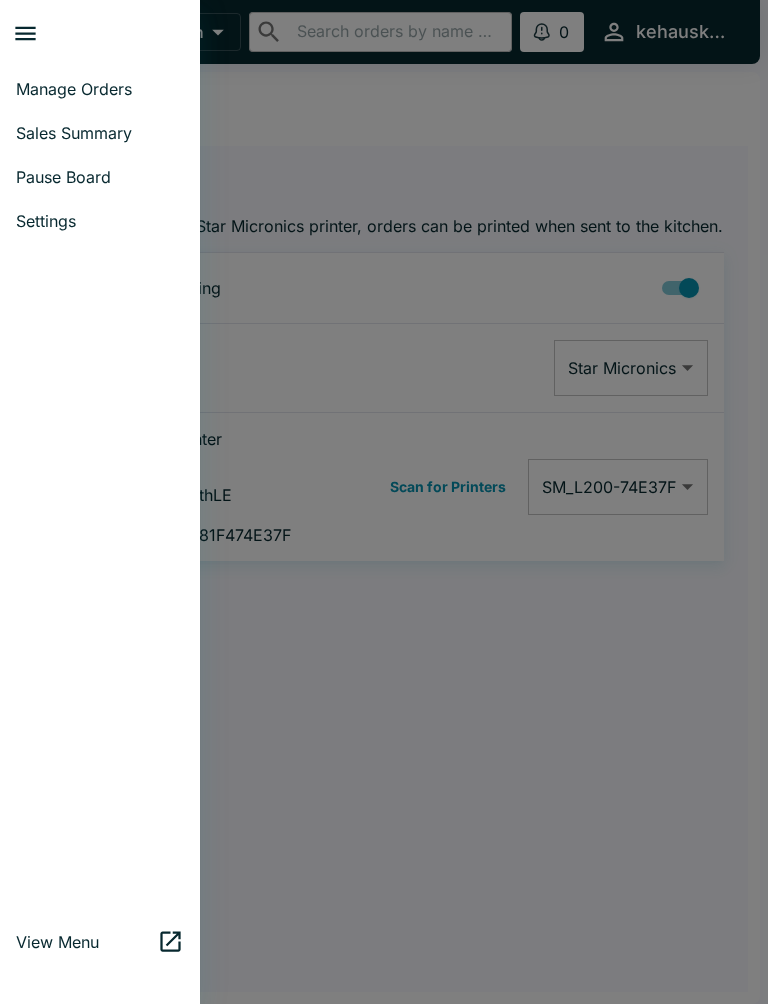 click on "Manage Orders" at bounding box center [100, 89] 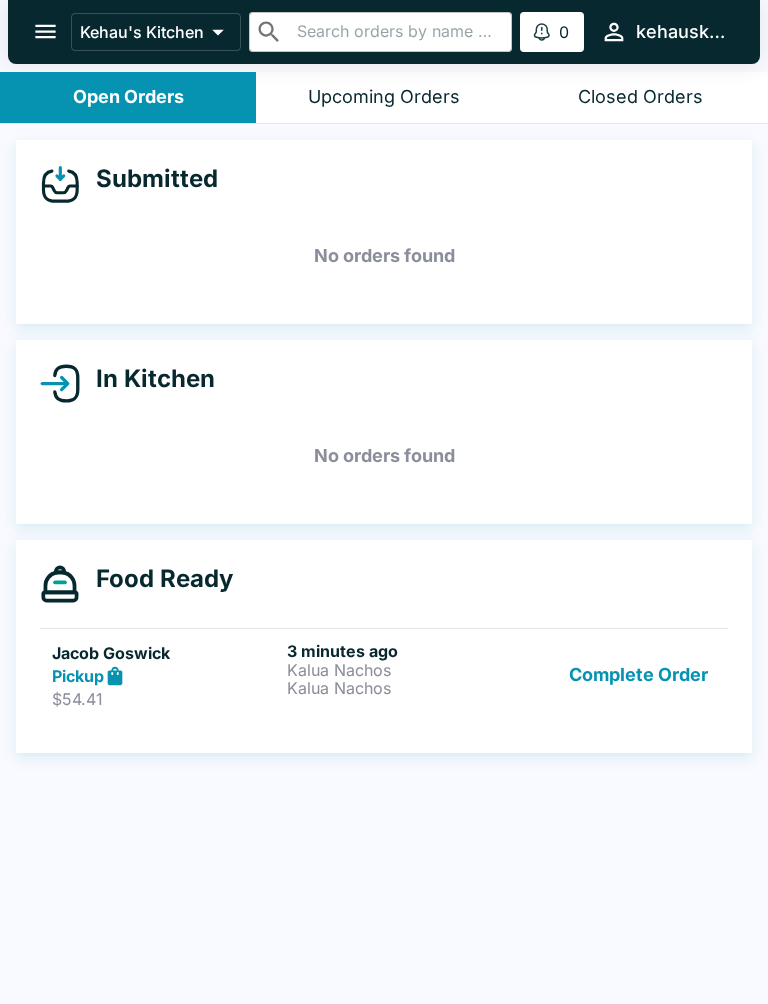 click on "Kalua Nachos" at bounding box center [400, 670] 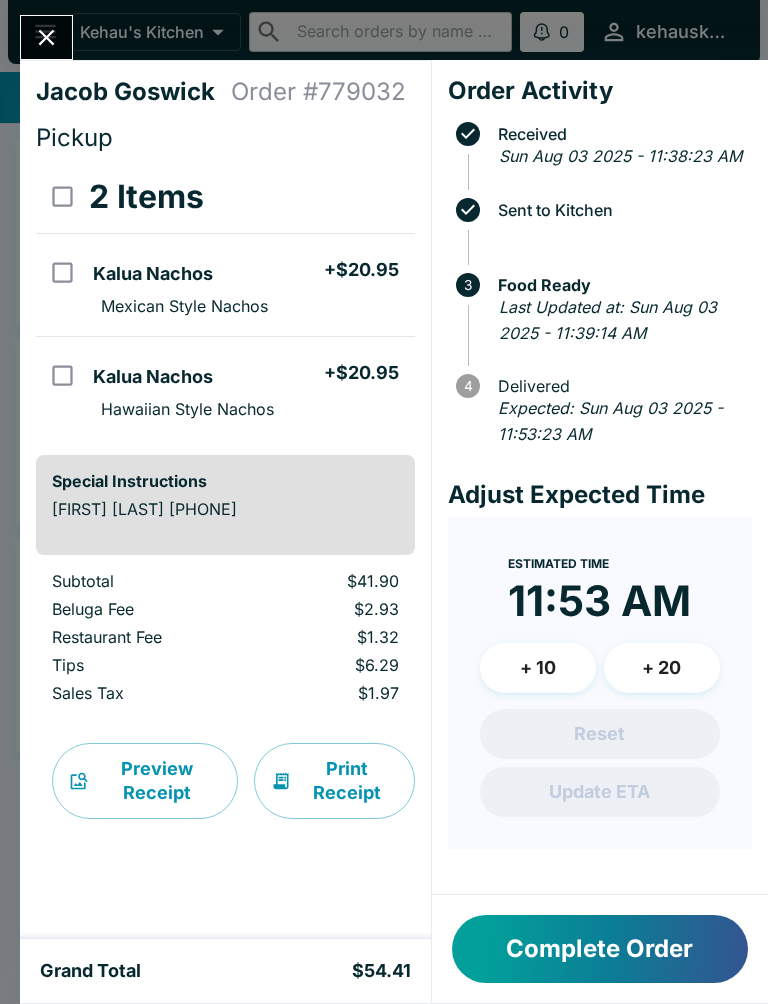 click on "Complete Order" at bounding box center (600, 949) 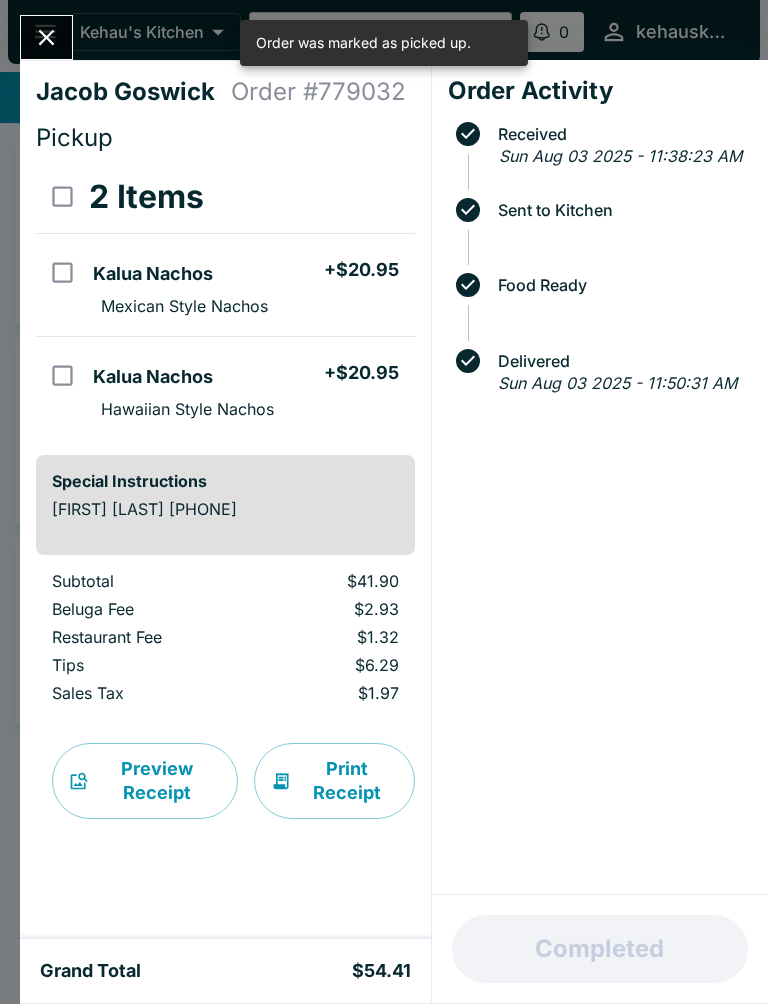 click 